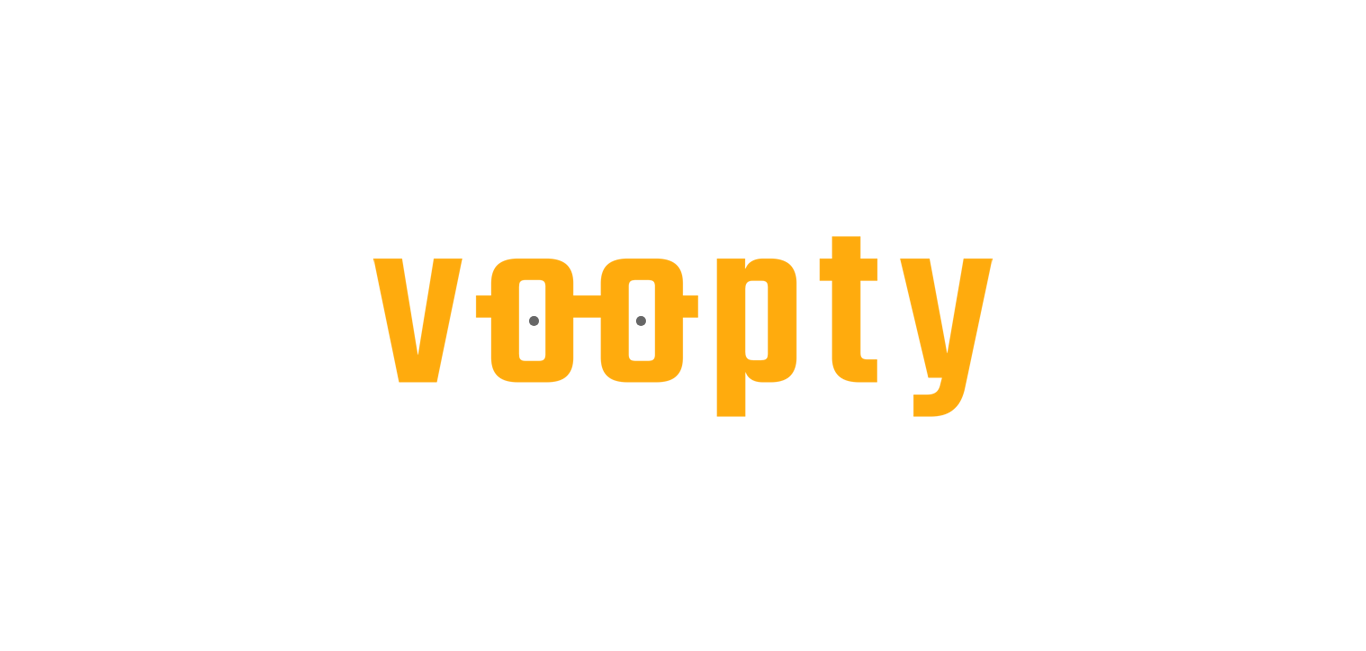 scroll, scrollTop: 0, scrollLeft: 0, axis: both 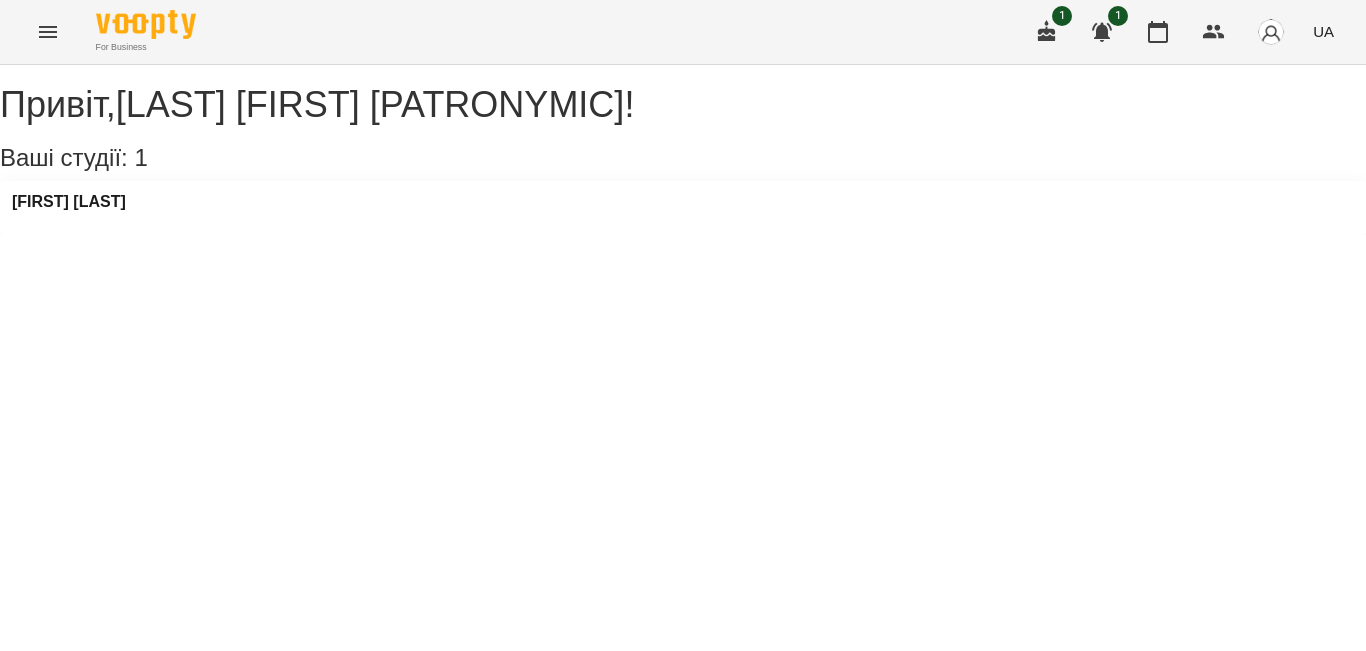 click at bounding box center [1047, 32] 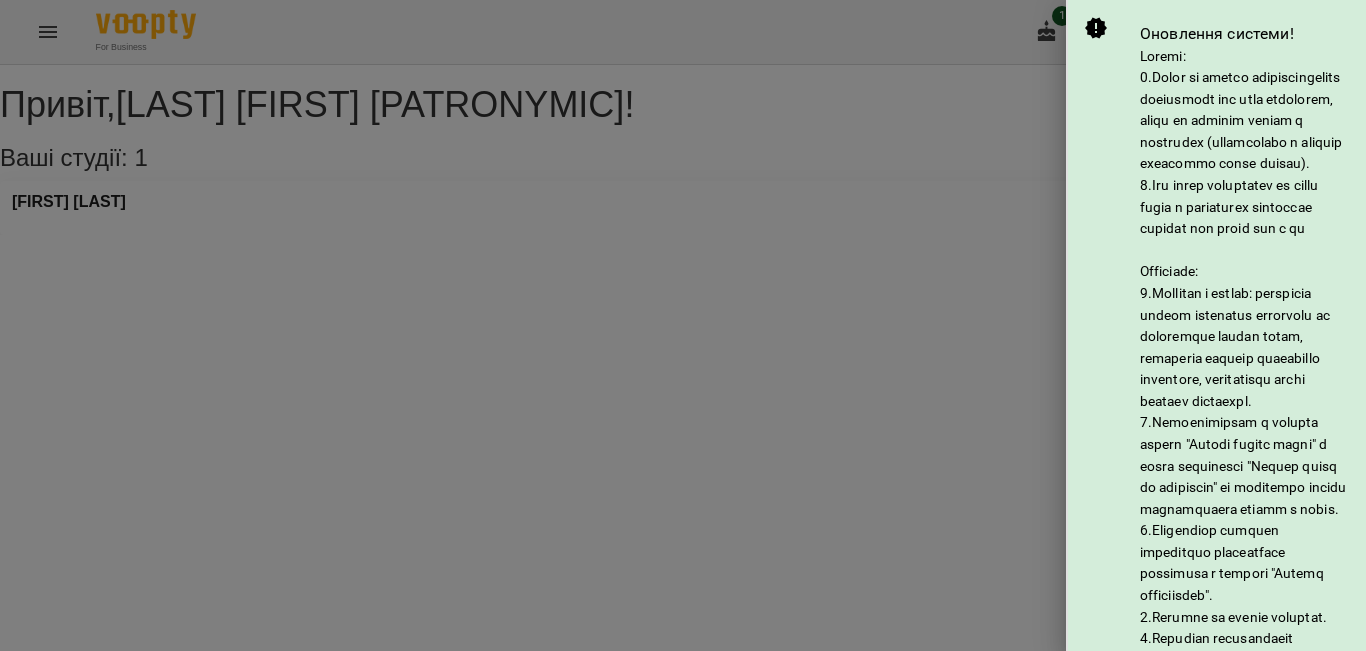 scroll, scrollTop: 285, scrollLeft: 0, axis: vertical 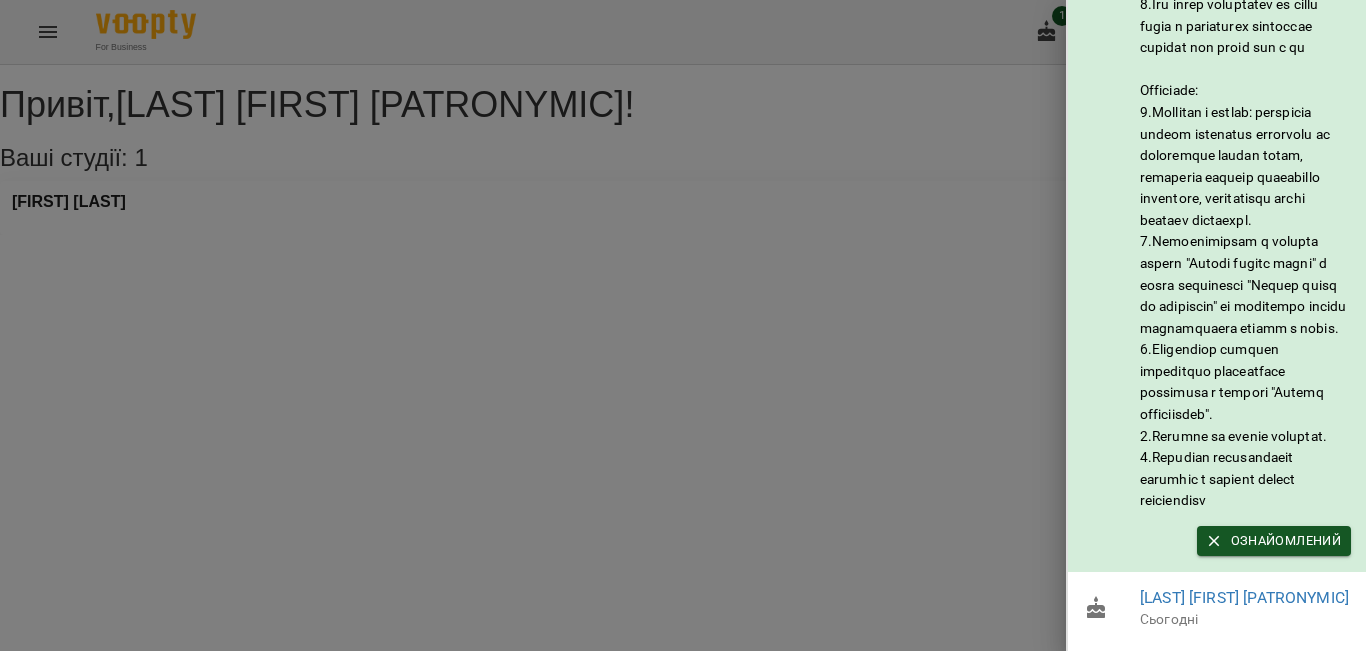 click at bounding box center (683, 325) 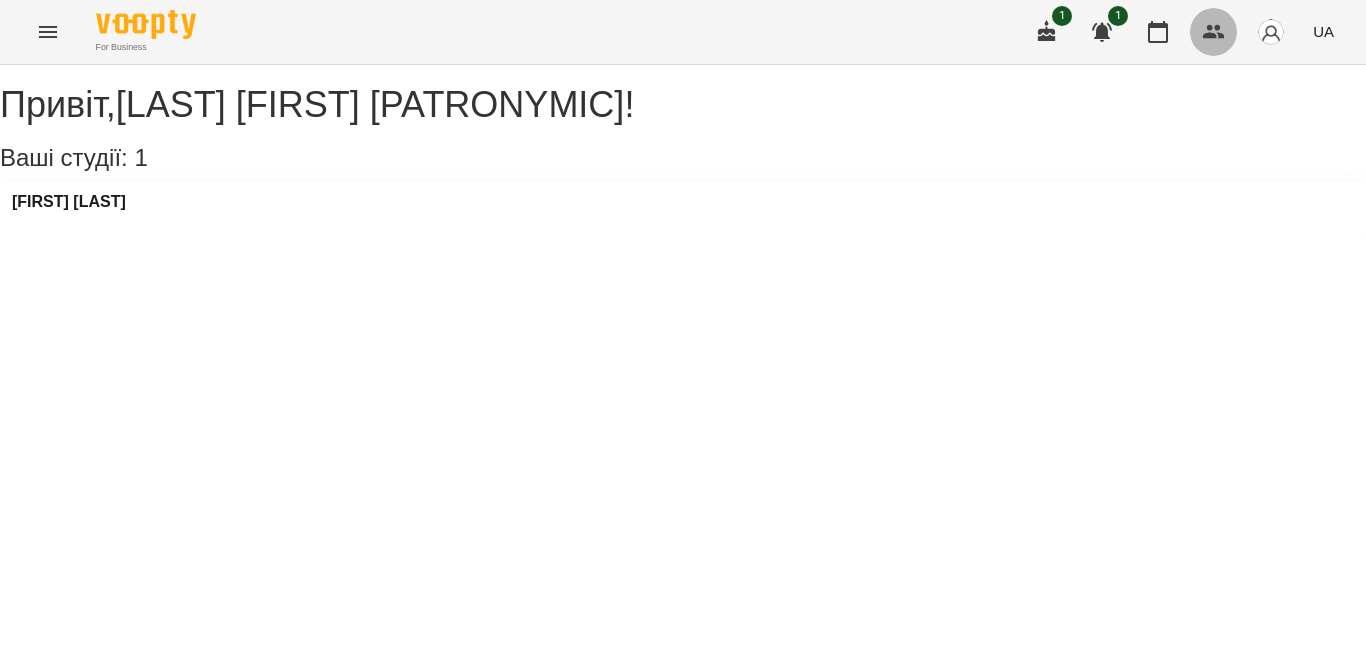 click at bounding box center (1214, 32) 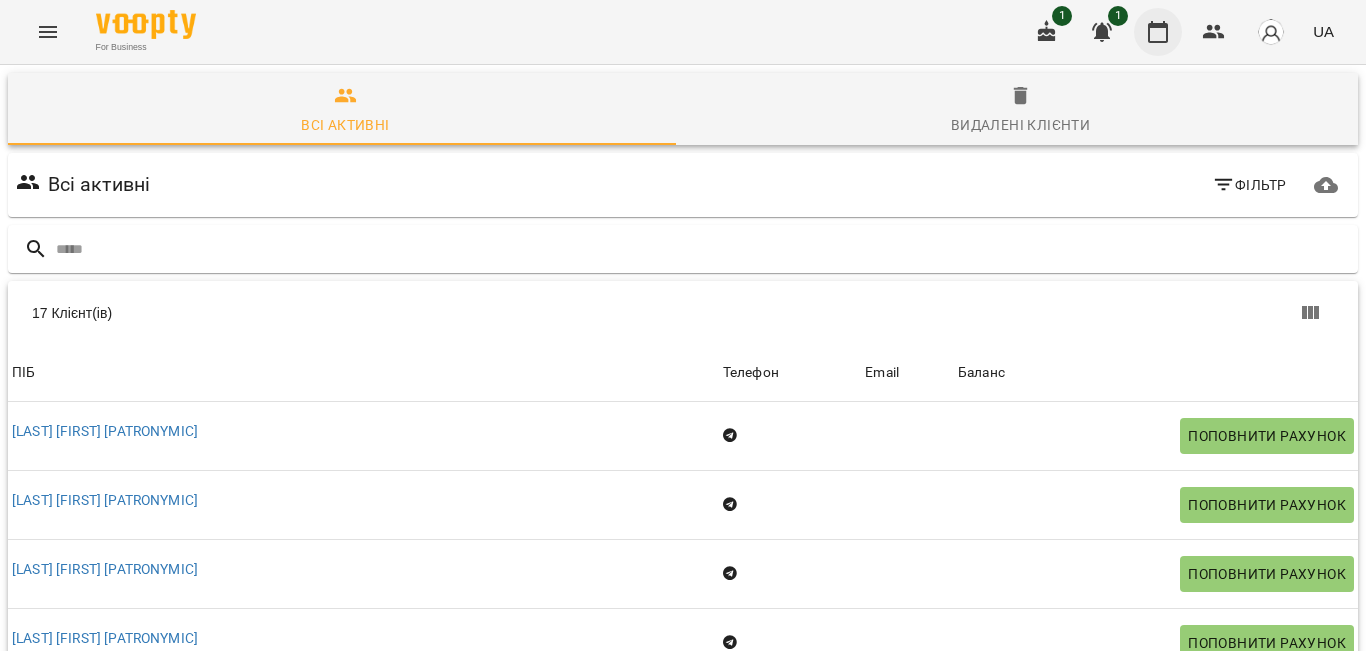 click 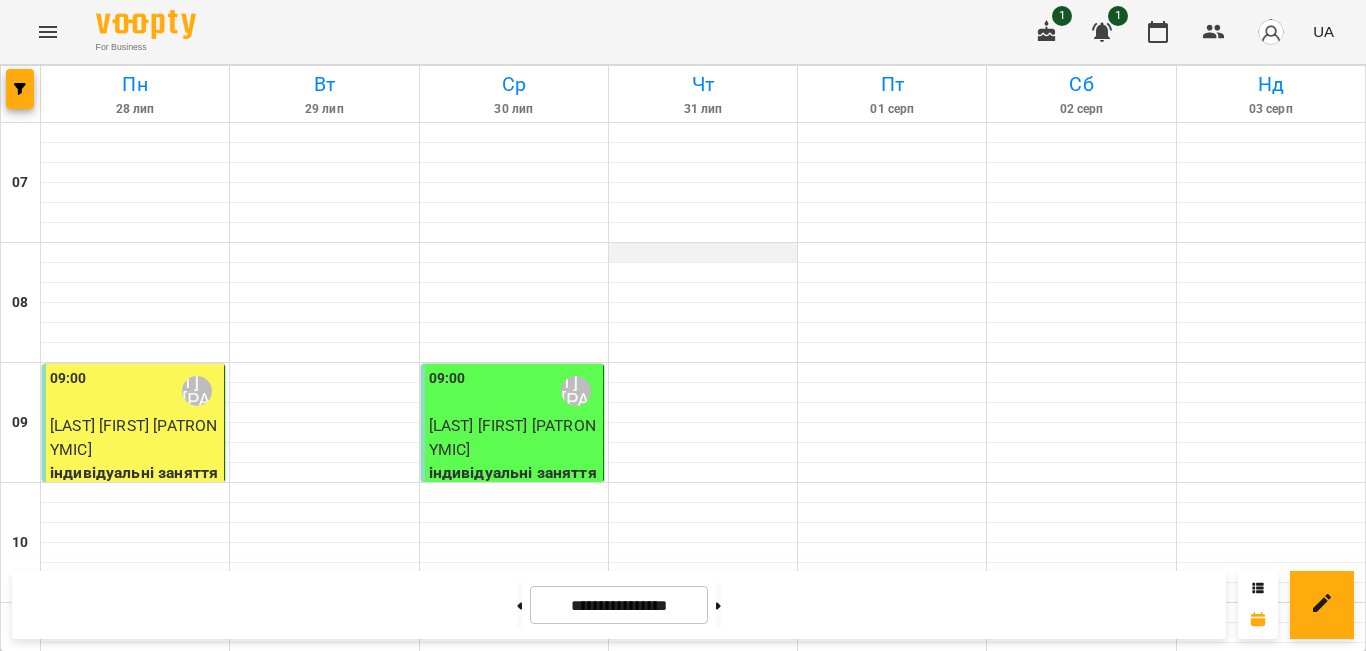 scroll, scrollTop: 262, scrollLeft: 0, axis: vertical 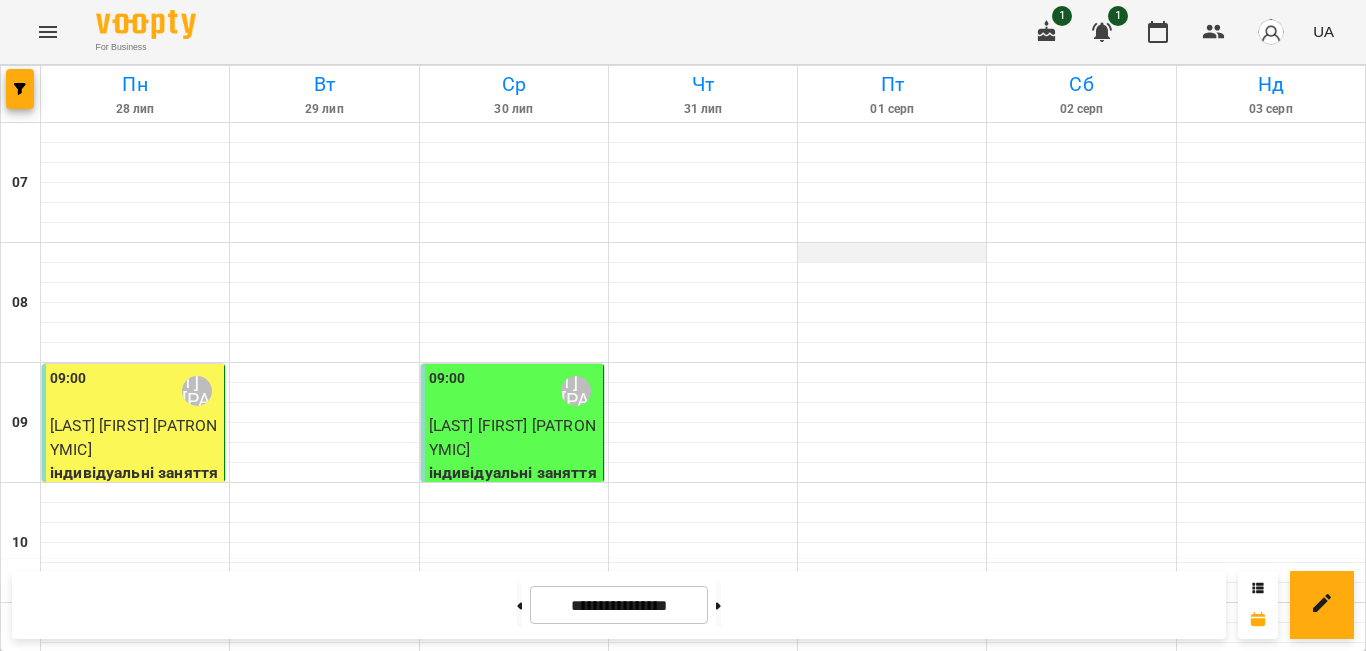 click at bounding box center [892, 253] 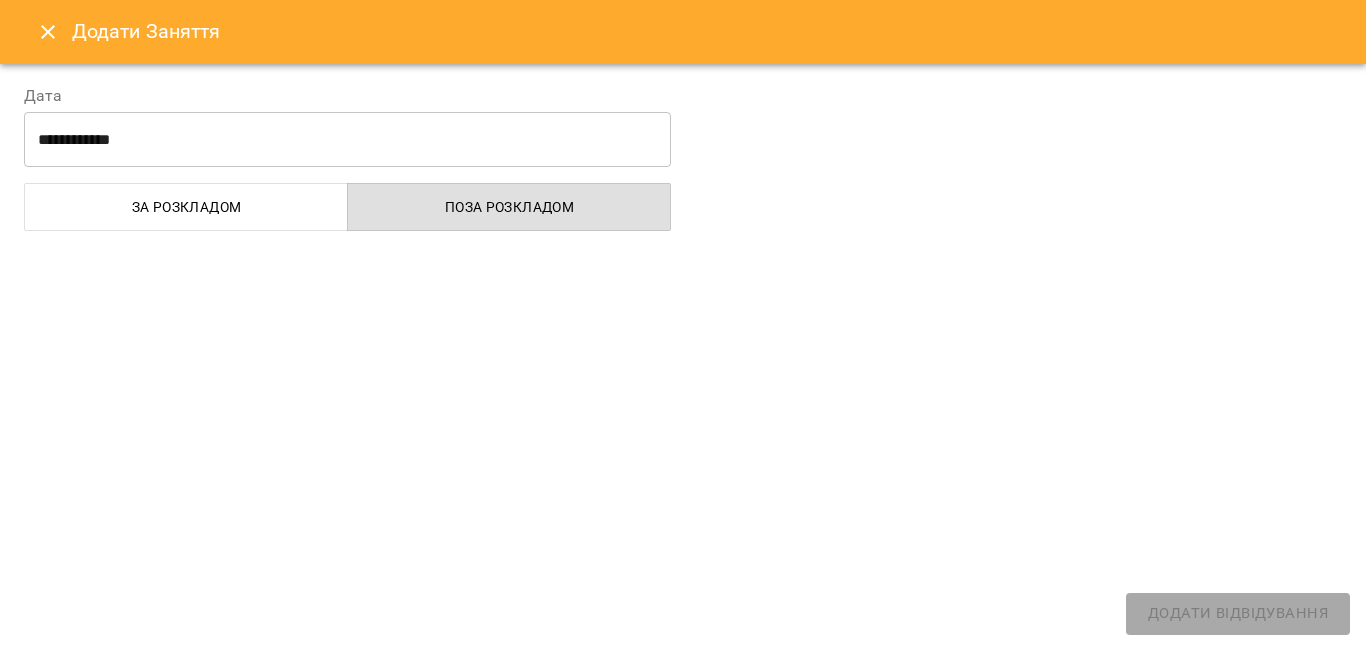 select on "**********" 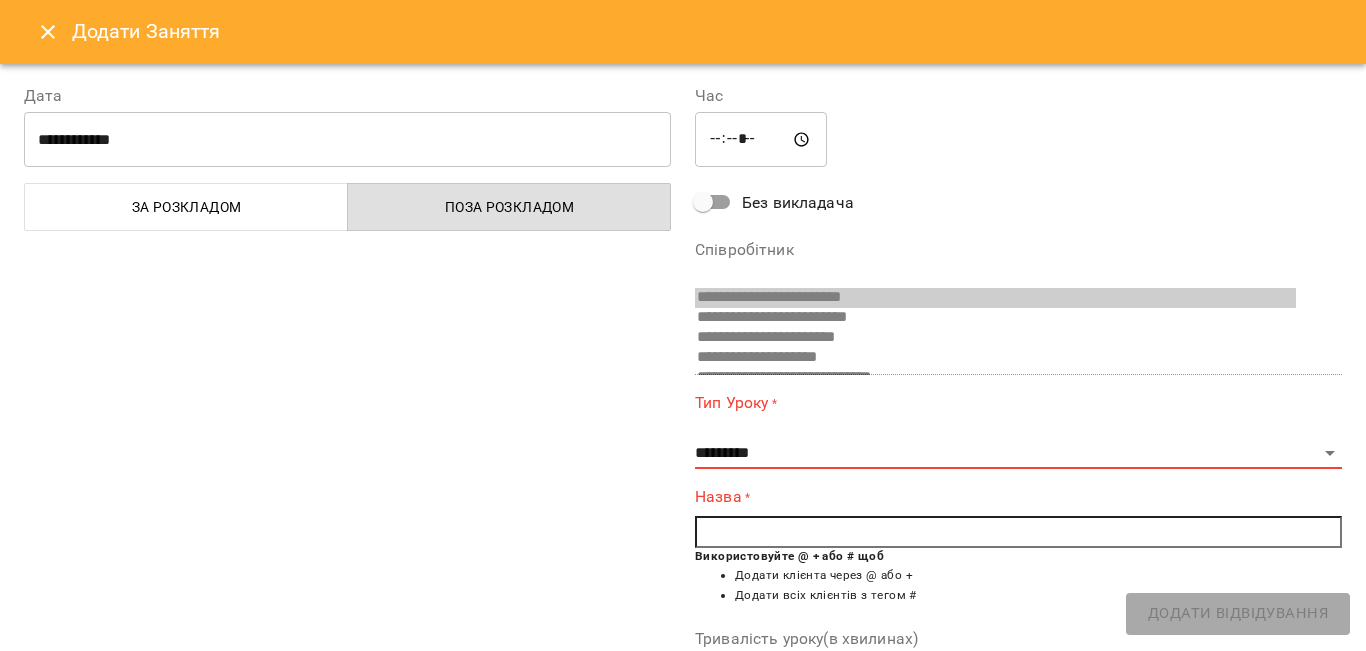 scroll, scrollTop: 553, scrollLeft: 0, axis: vertical 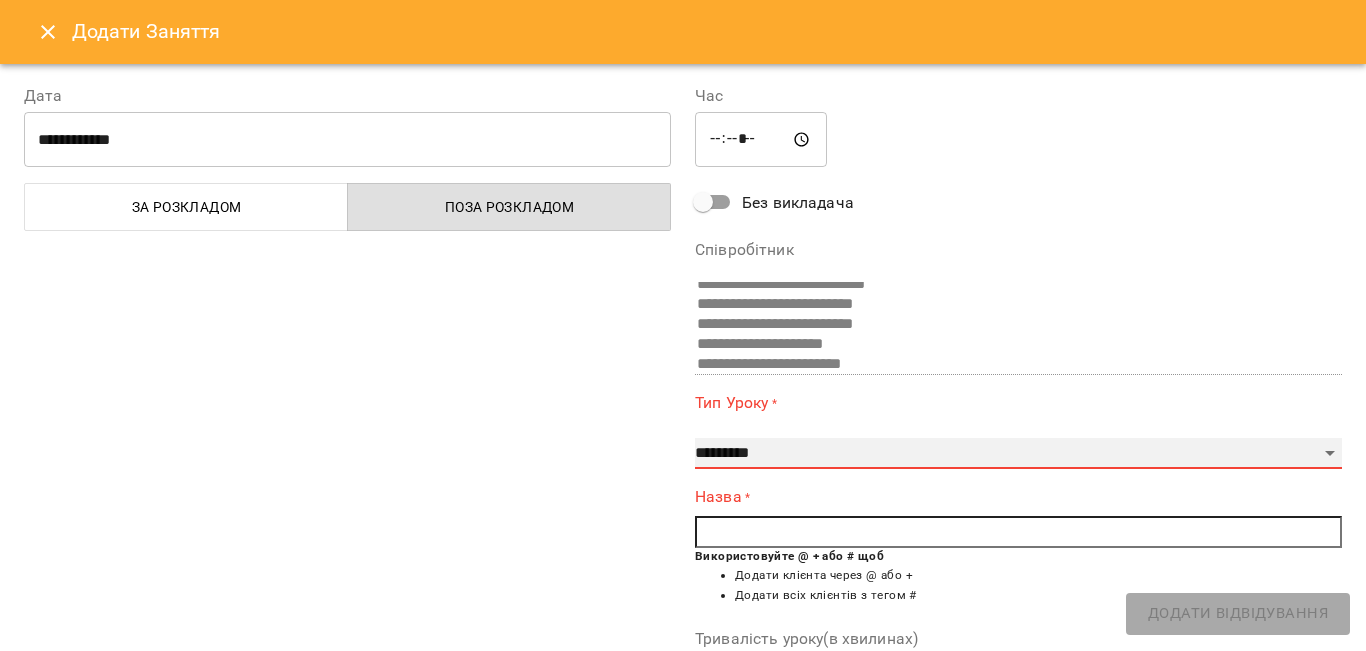 click on "**********" at bounding box center [1018, 454] 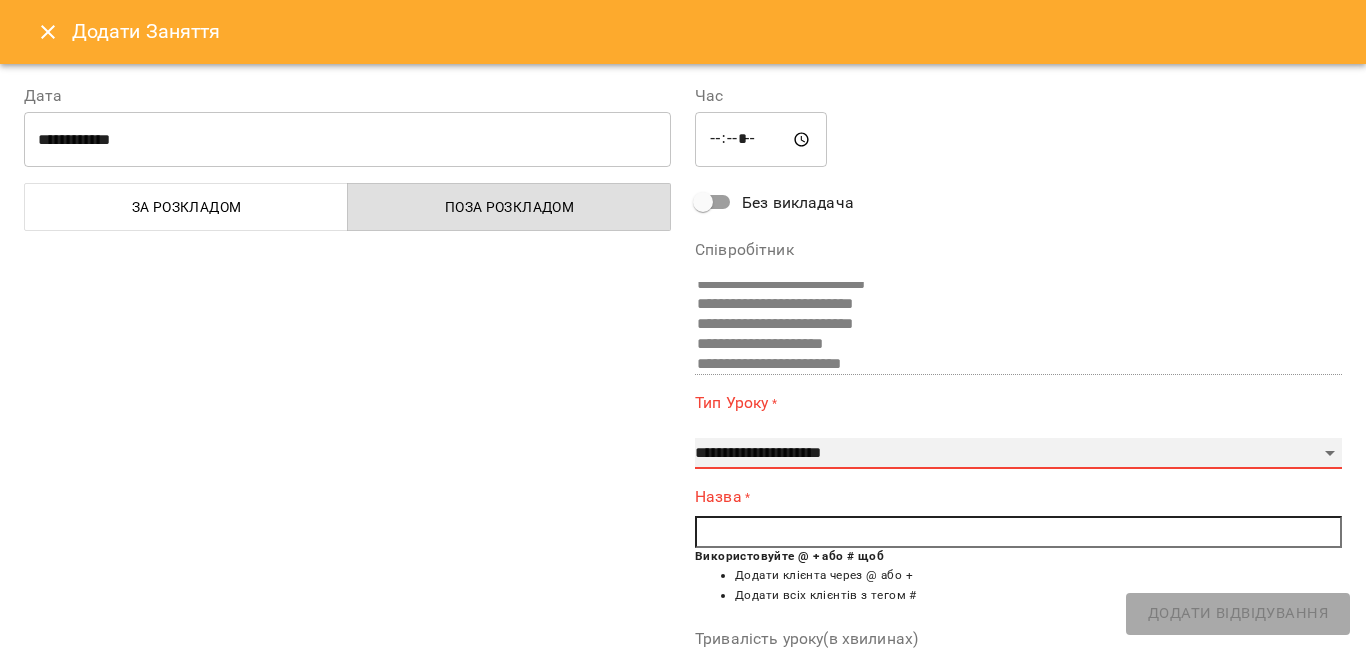 click on "**********" at bounding box center [1018, 454] 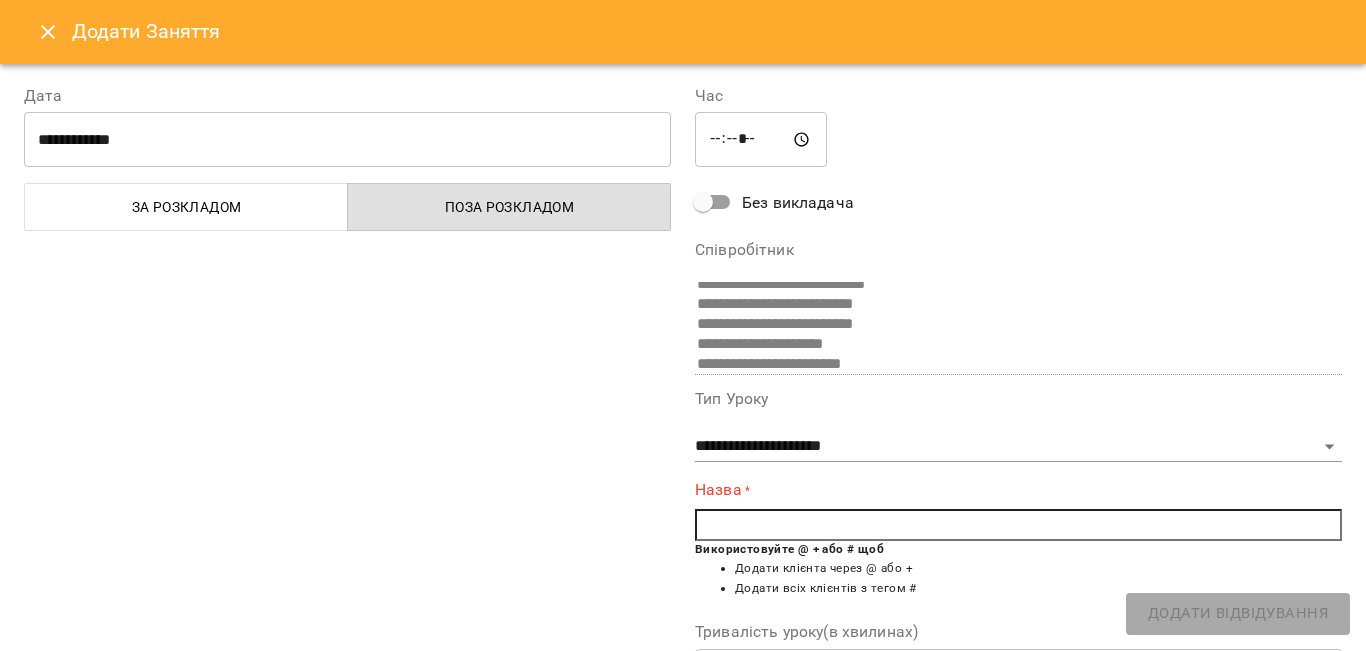click at bounding box center [1018, 525] 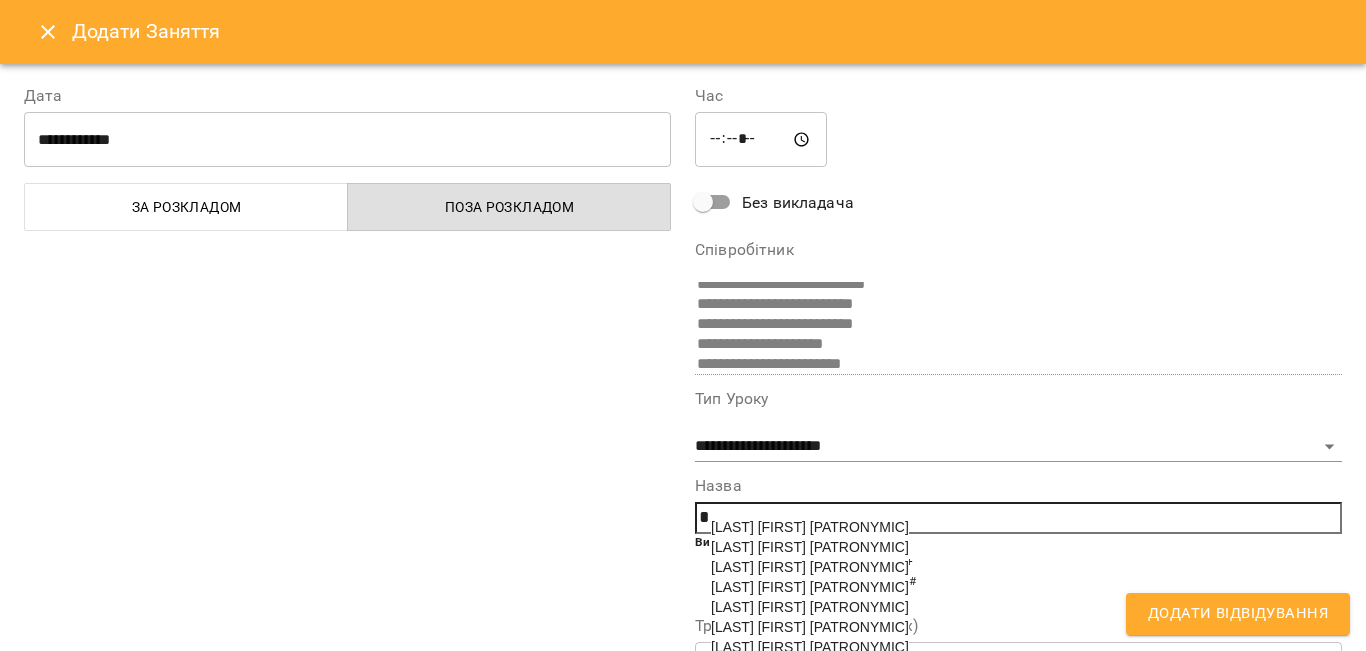 scroll, scrollTop: 303, scrollLeft: 0, axis: vertical 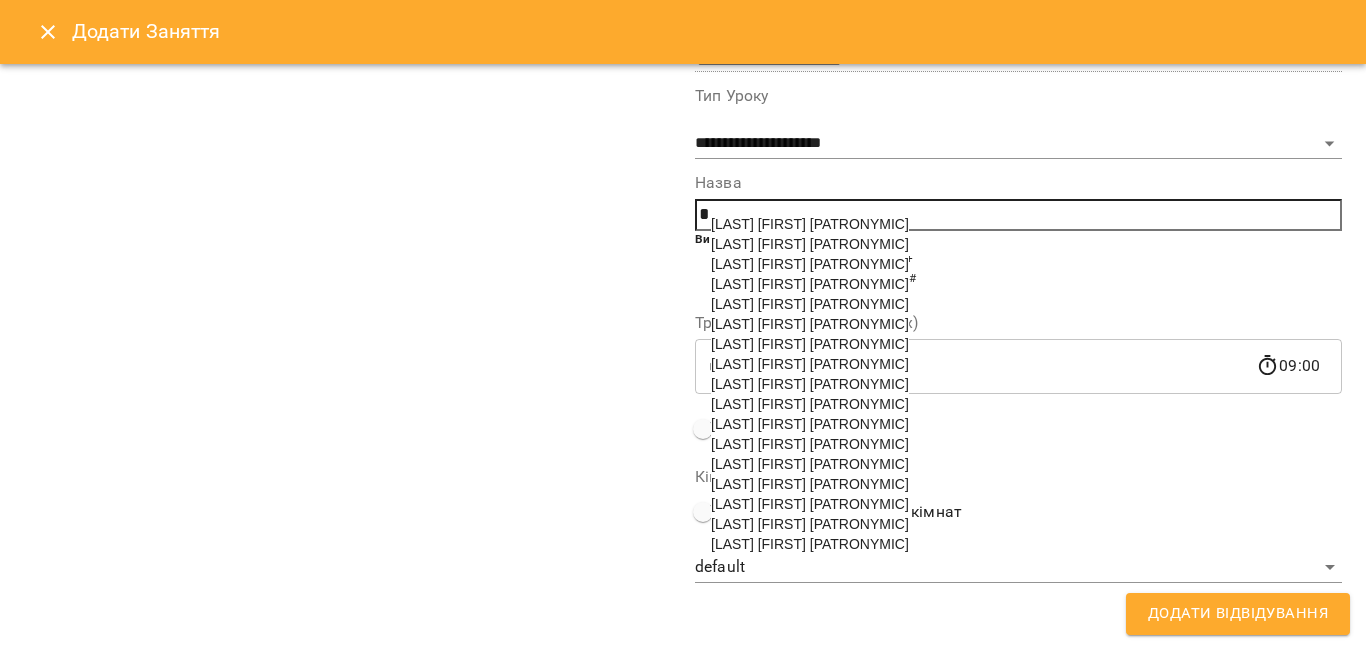 click on "[LAST] [FIRST] [PATRONYMIC]" at bounding box center (810, 524) 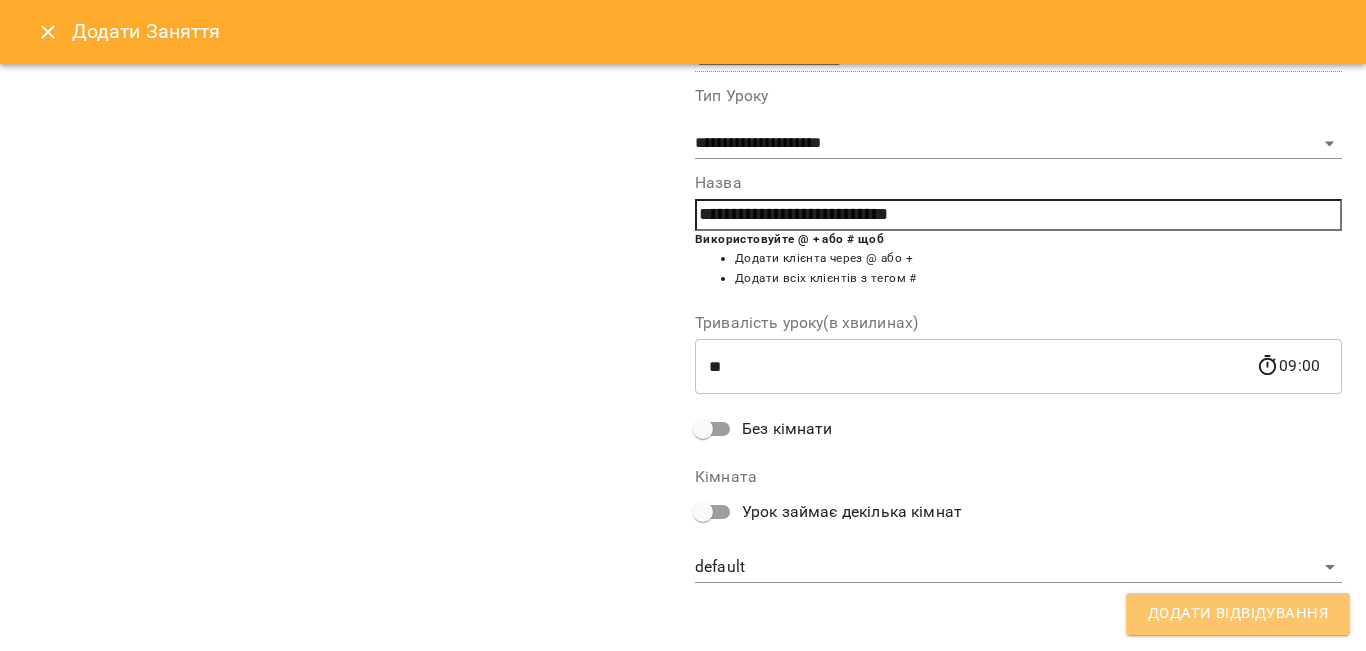 click on "Додати Відвідування" at bounding box center (1238, 614) 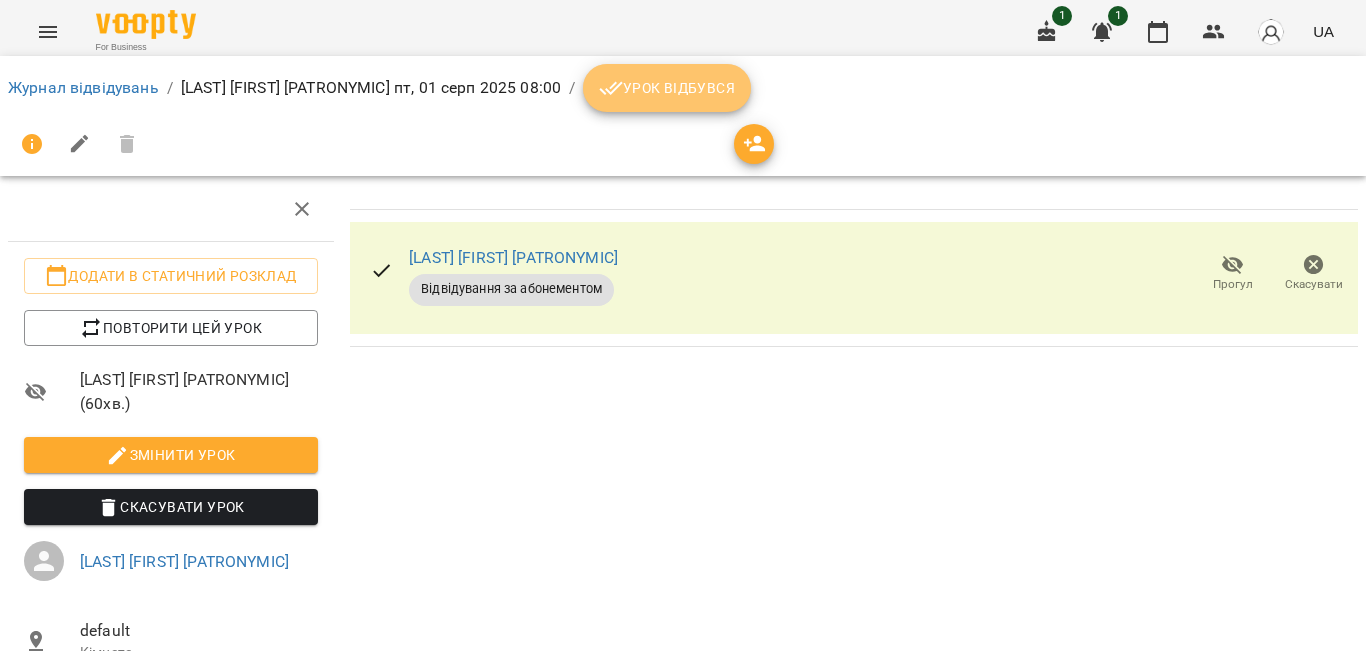 click on "Урок відбувся" at bounding box center [667, 88] 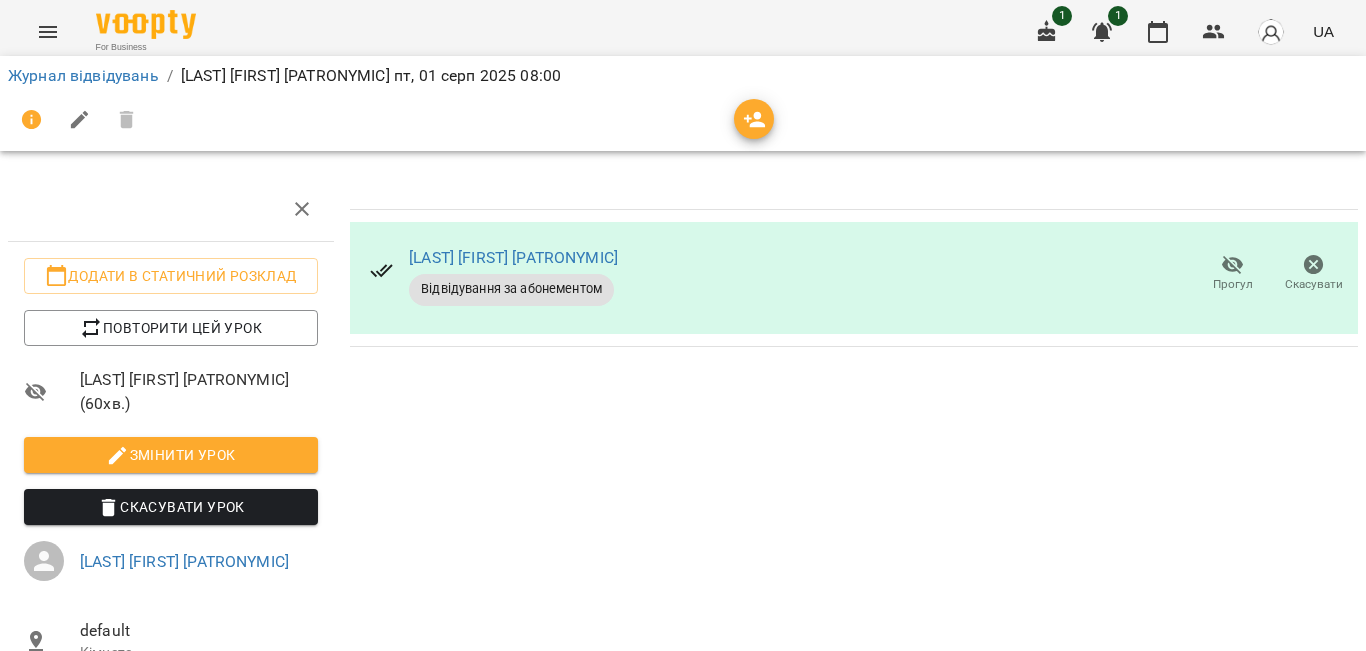 scroll, scrollTop: 0, scrollLeft: 0, axis: both 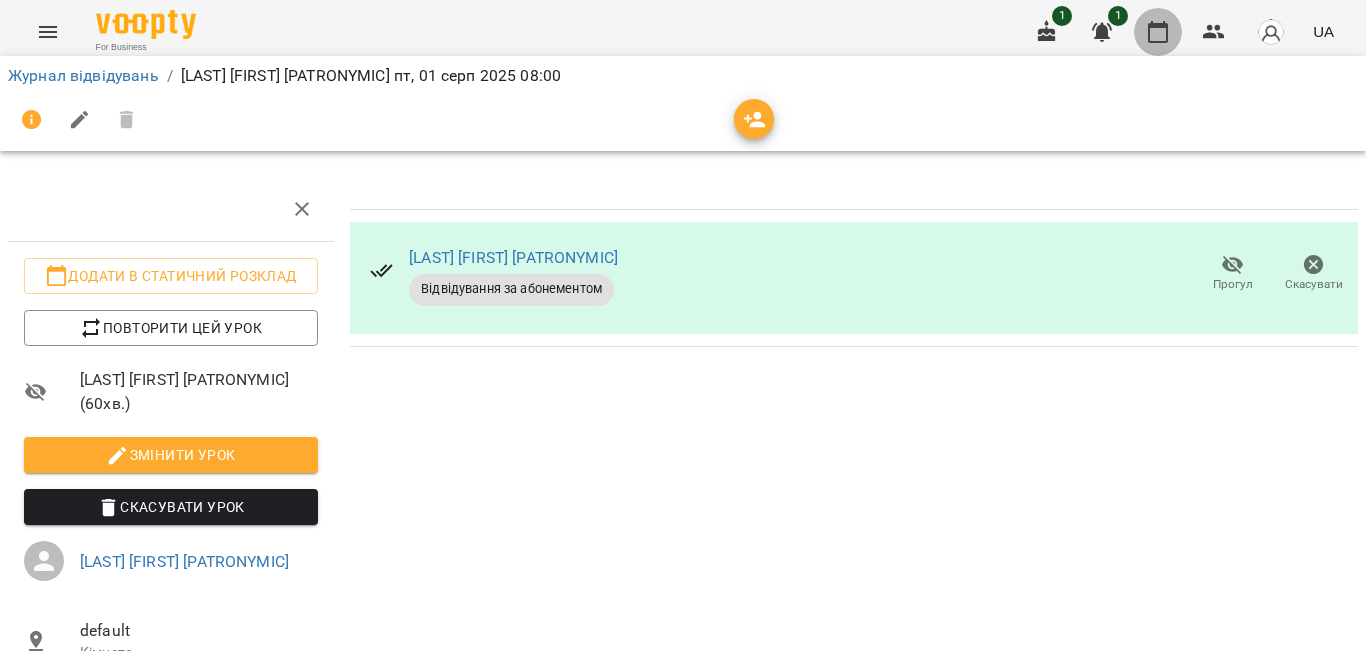 click at bounding box center [1158, 32] 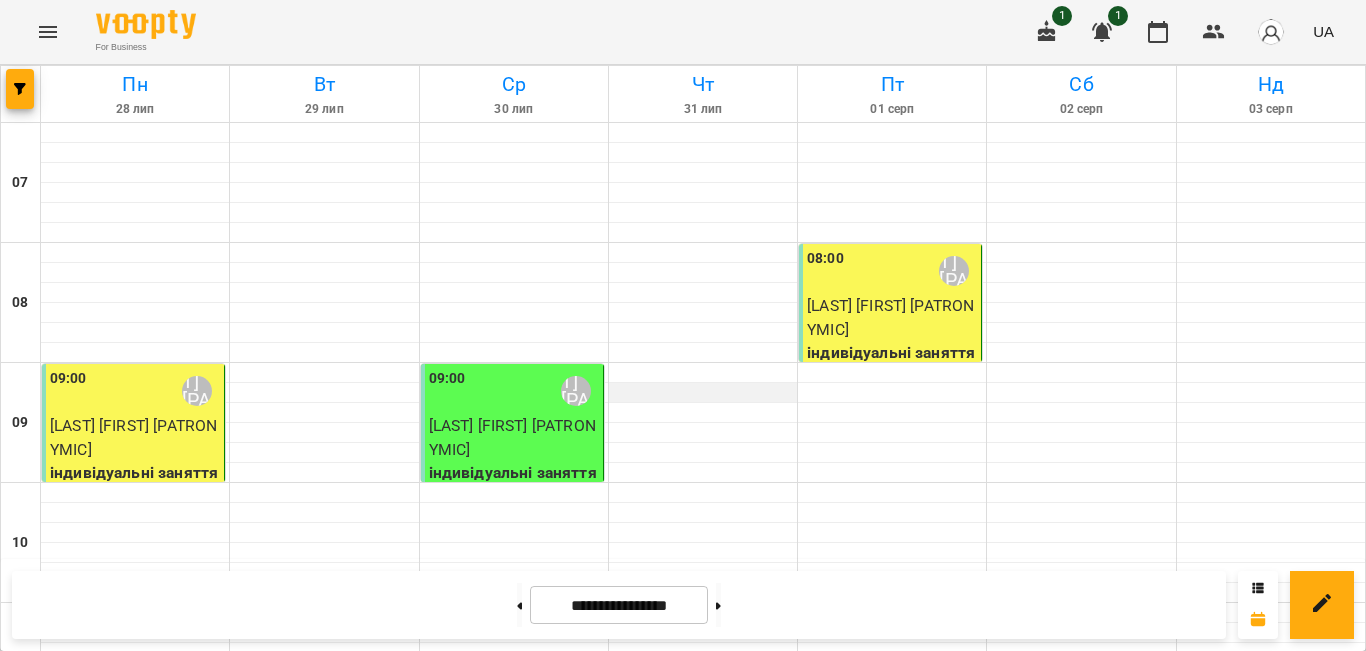 scroll, scrollTop: 66, scrollLeft: 0, axis: vertical 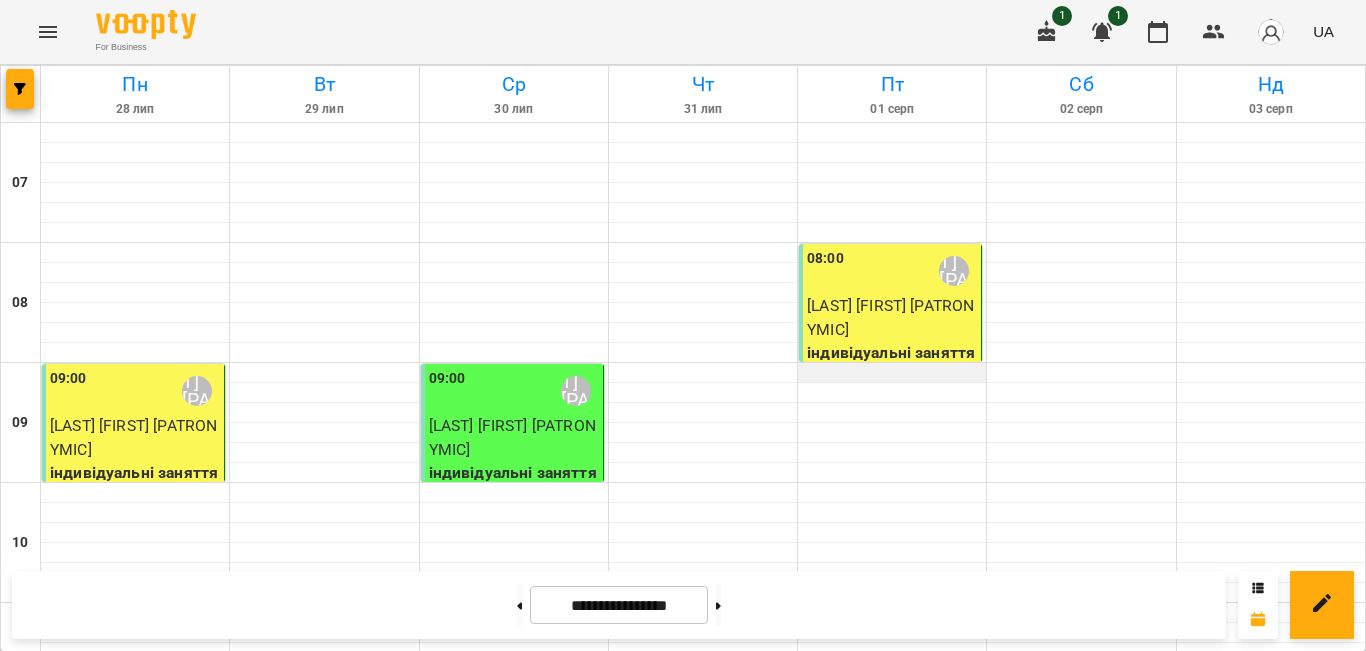 click at bounding box center (892, 373) 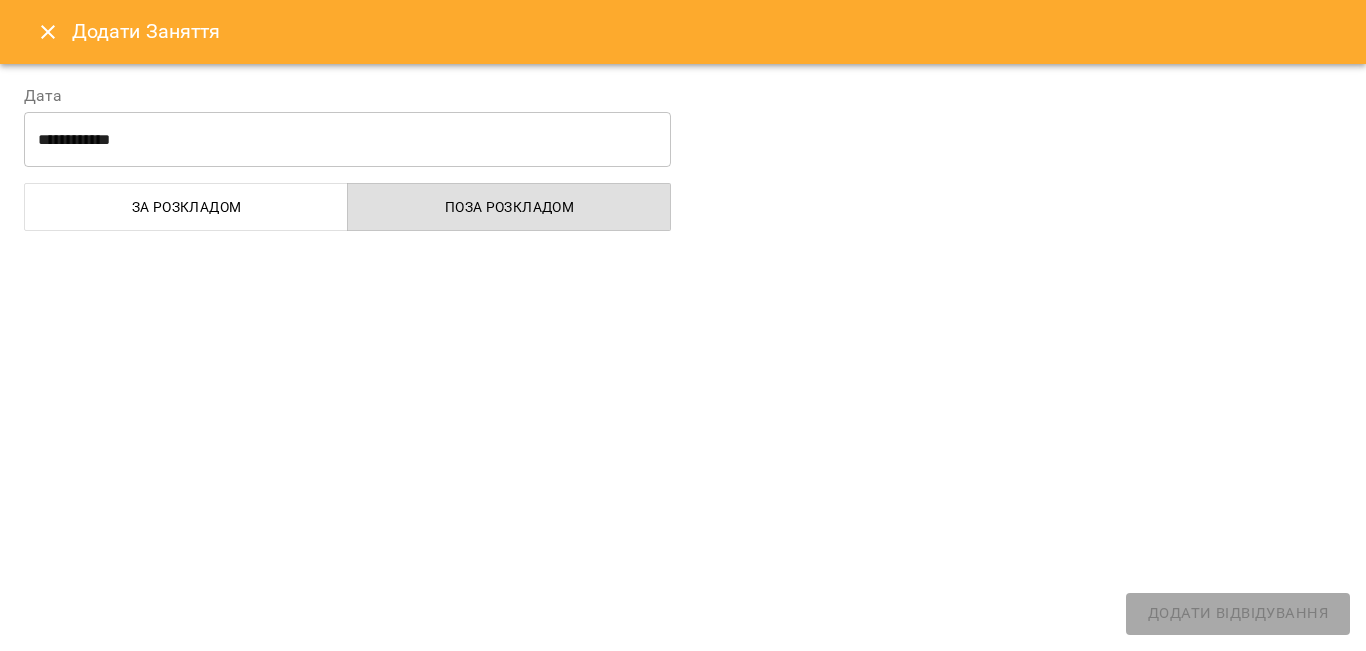 select on "**********" 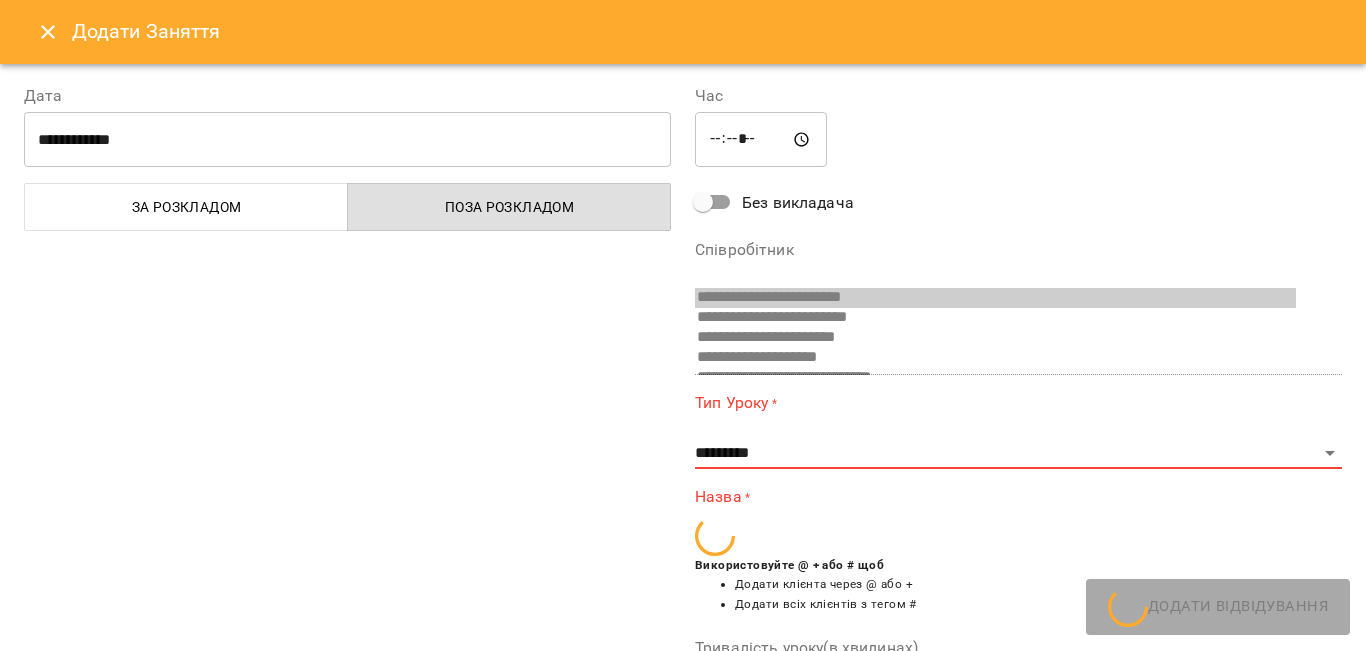 scroll, scrollTop: 553, scrollLeft: 0, axis: vertical 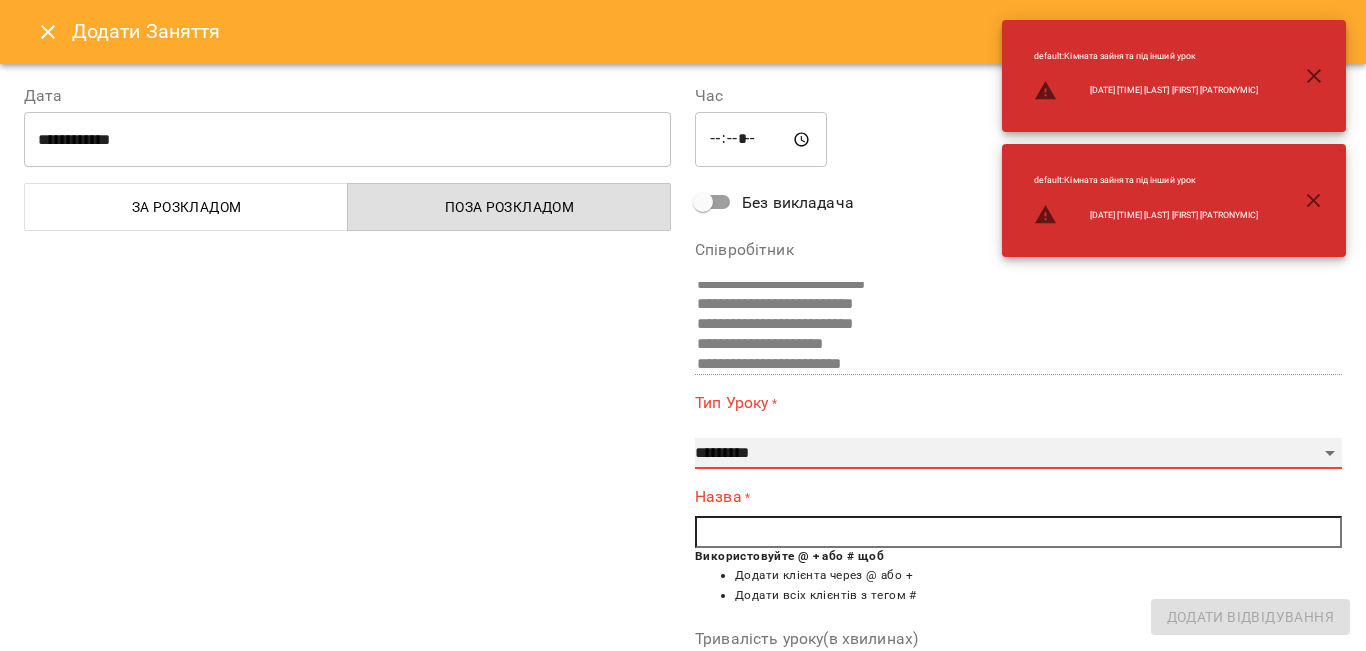 click on "**********" at bounding box center [1018, 454] 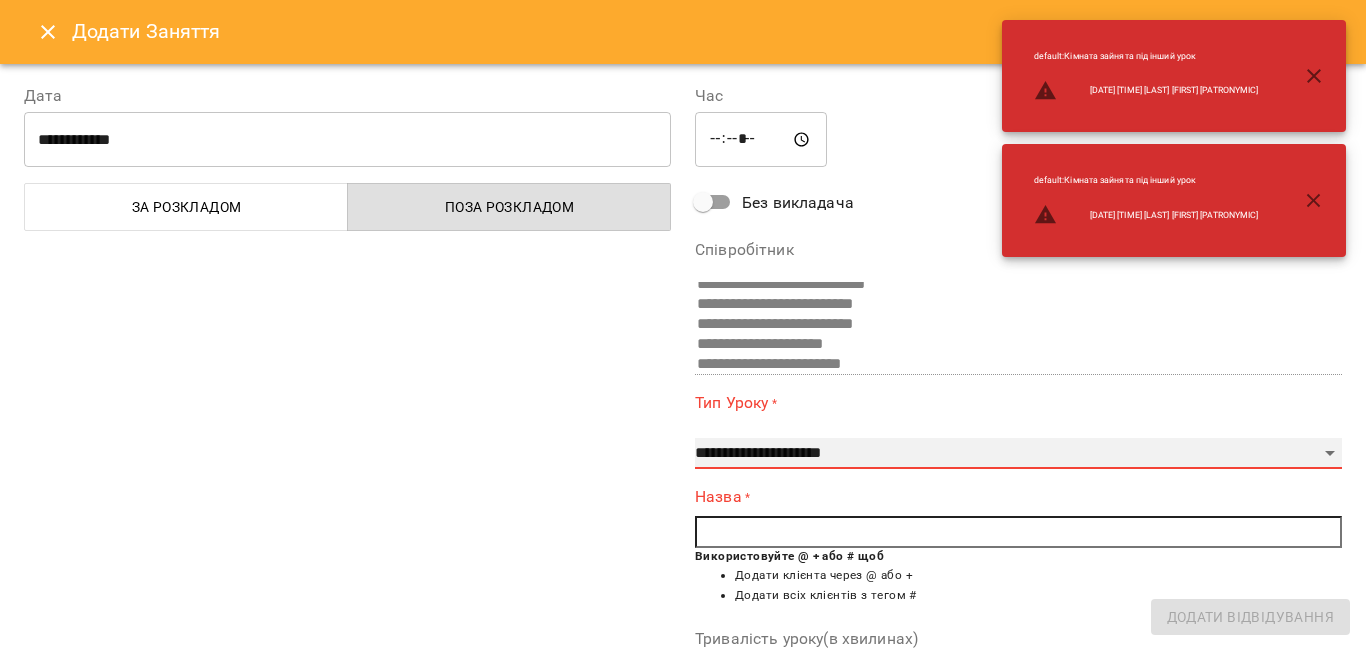 click on "**********" at bounding box center (1018, 454) 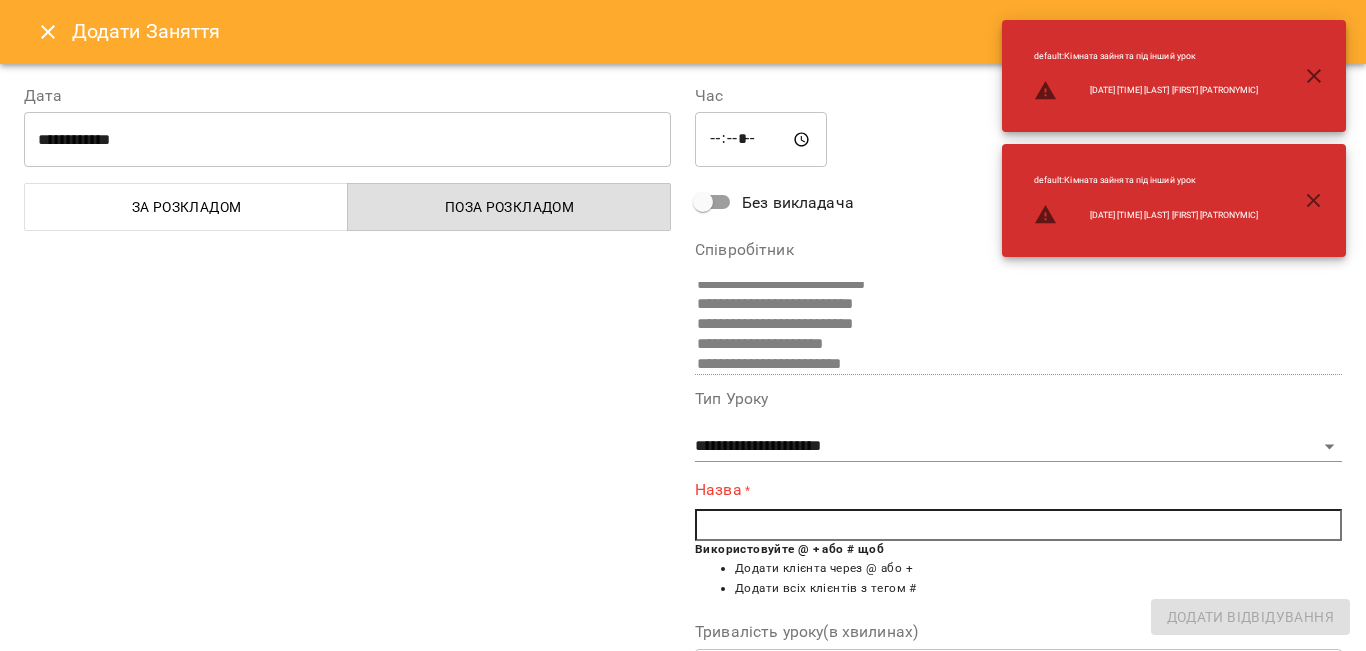 click at bounding box center (1018, 525) 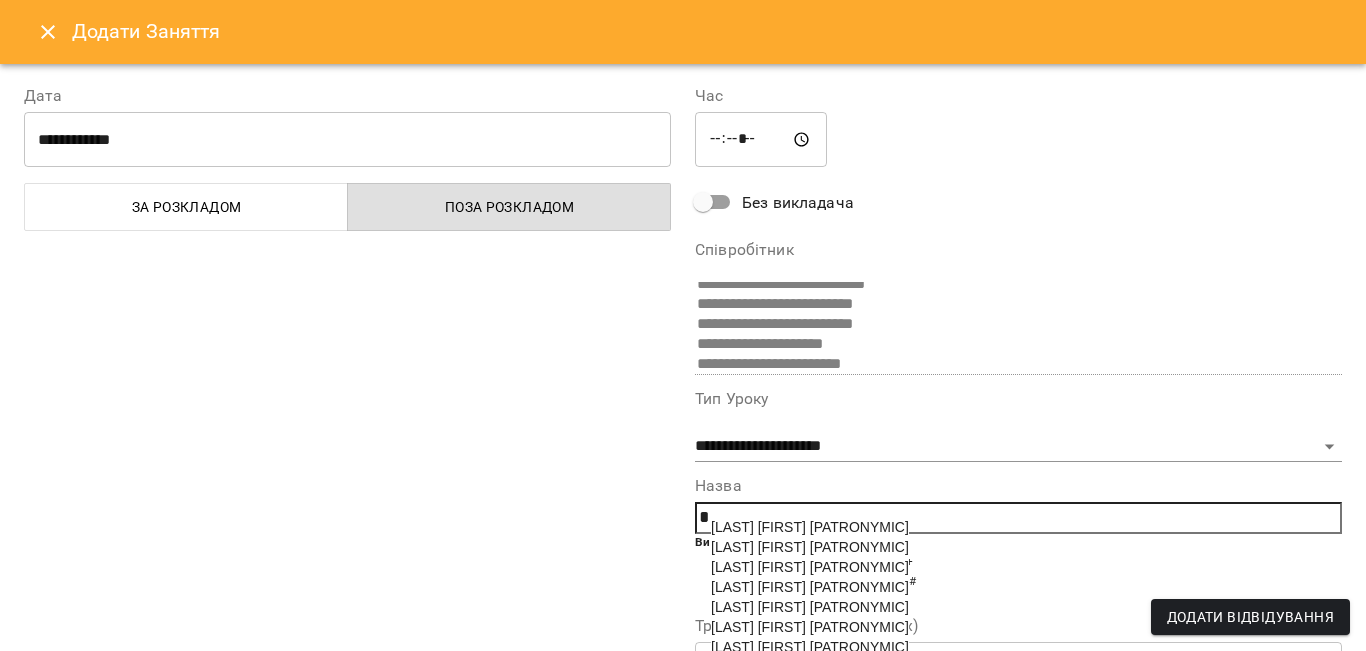 click on "[LAST] [FIRST] [PATRONYMIC]" at bounding box center (810, 587) 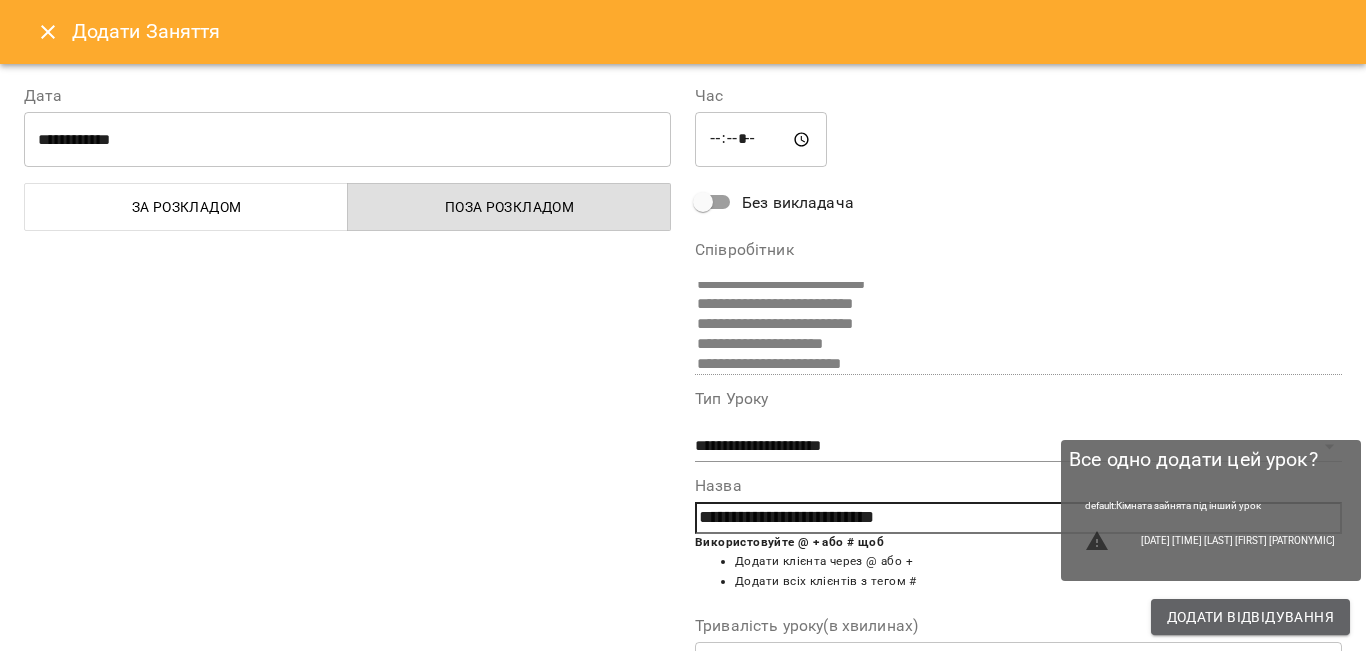 click on "Додати Відвідування" at bounding box center (1250, 617) 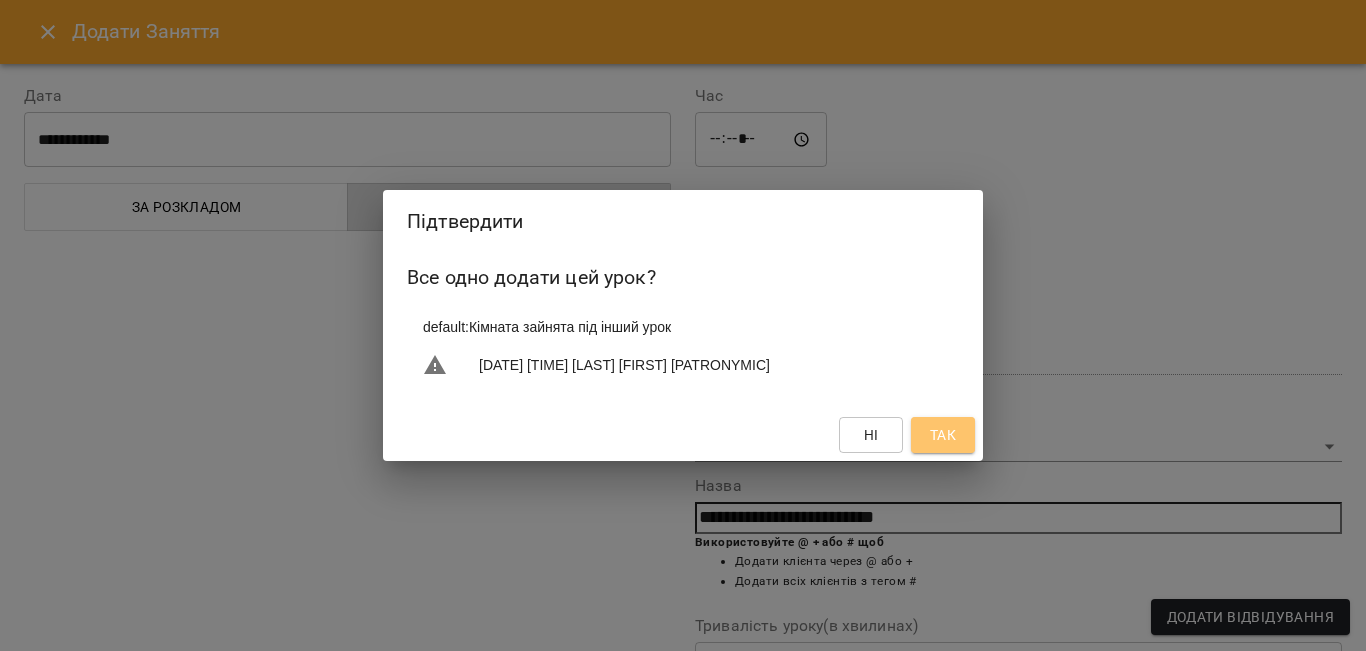 click on "Так" at bounding box center [943, 435] 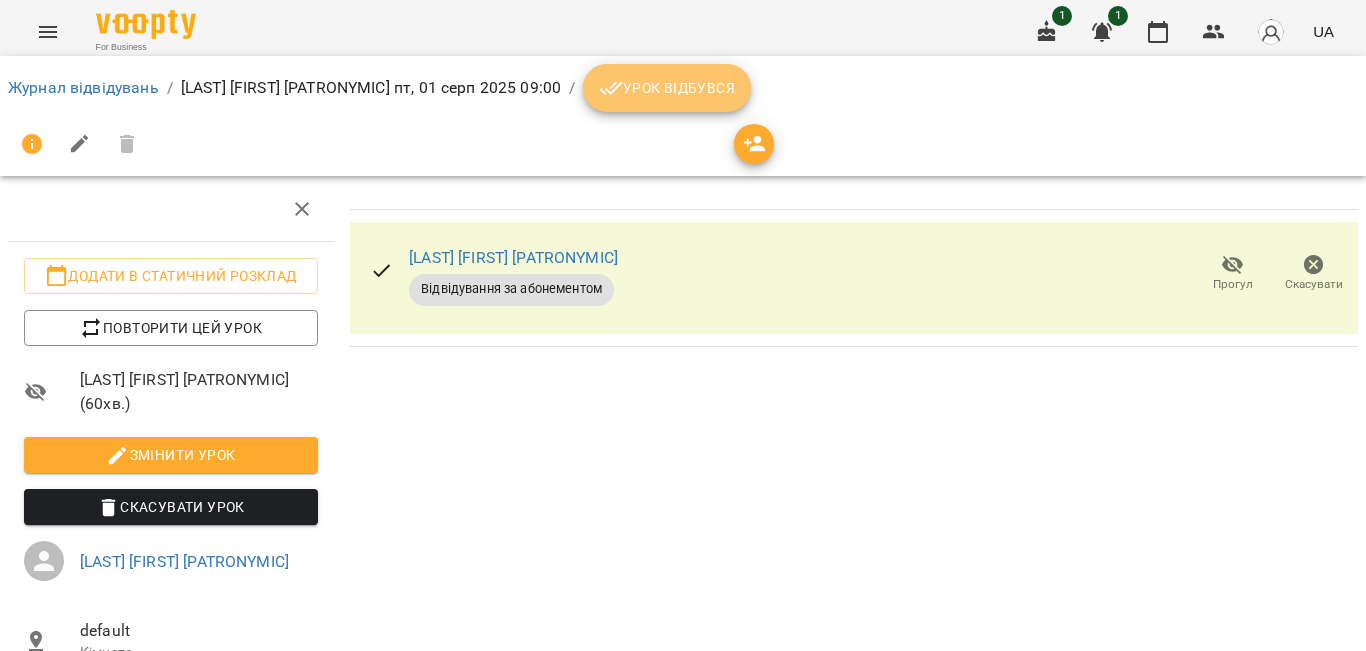 click on "Урок відбувся" at bounding box center [667, 88] 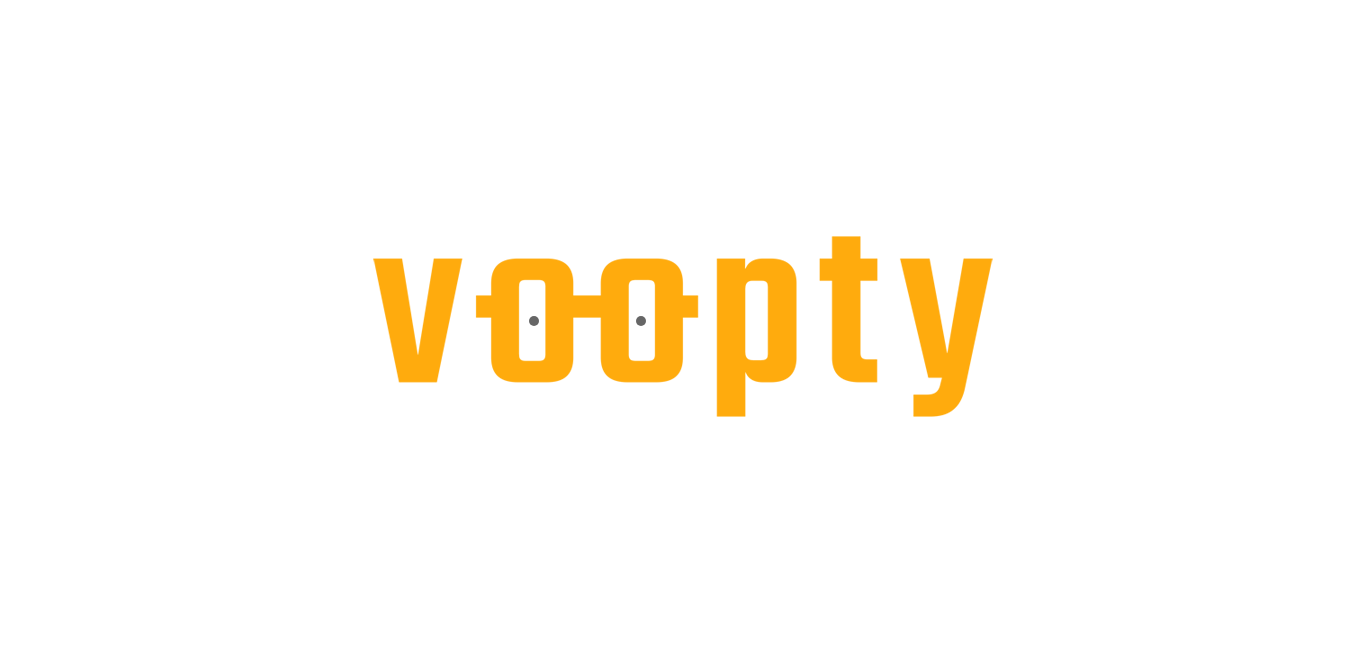 scroll, scrollTop: 0, scrollLeft: 0, axis: both 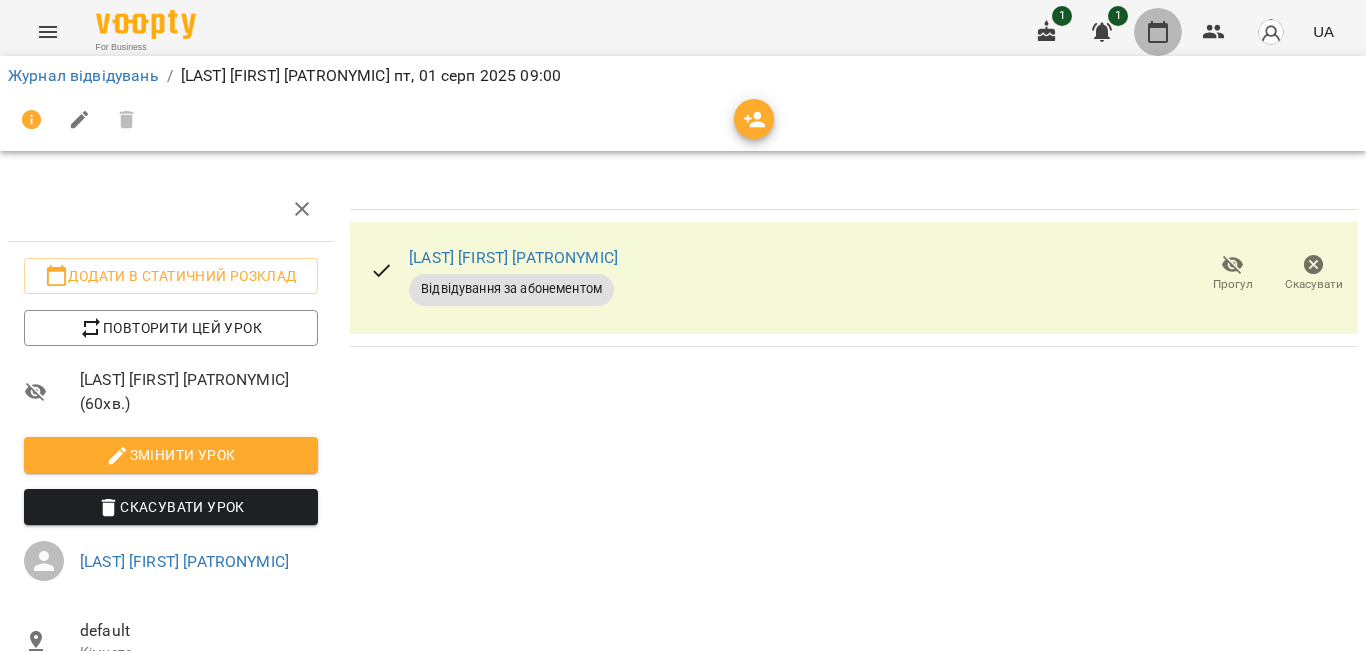 click 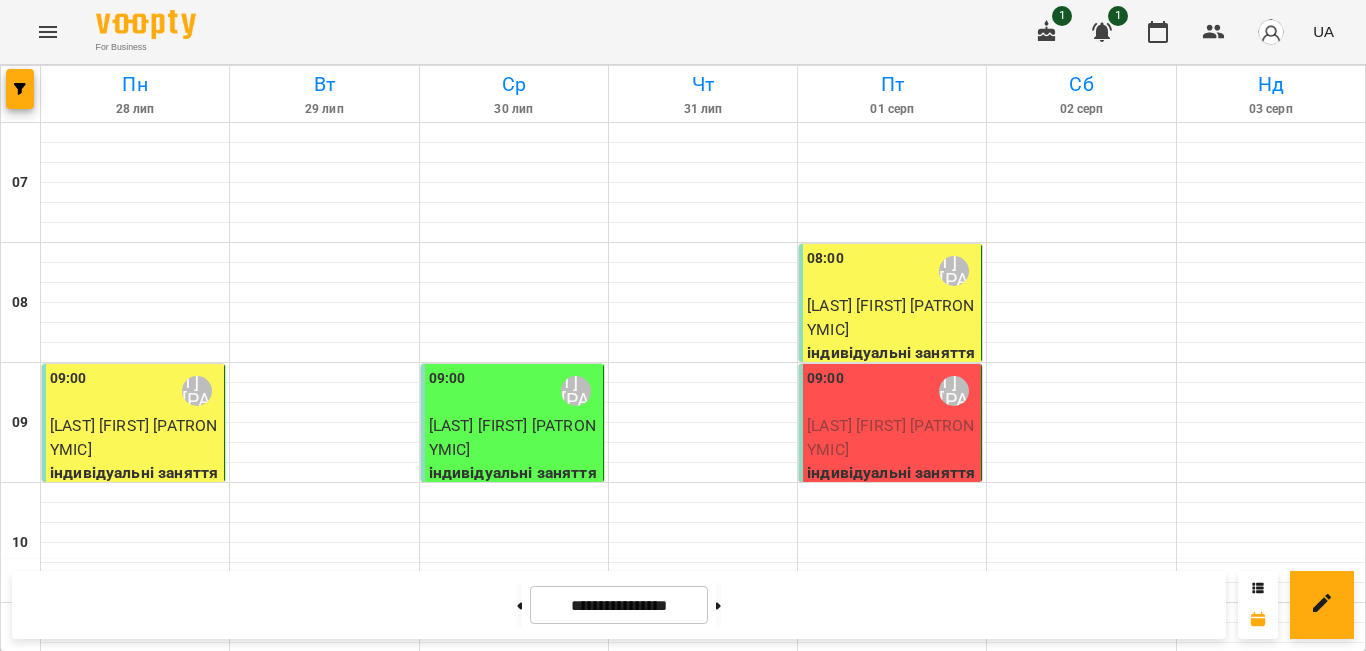 scroll, scrollTop: 210, scrollLeft: 0, axis: vertical 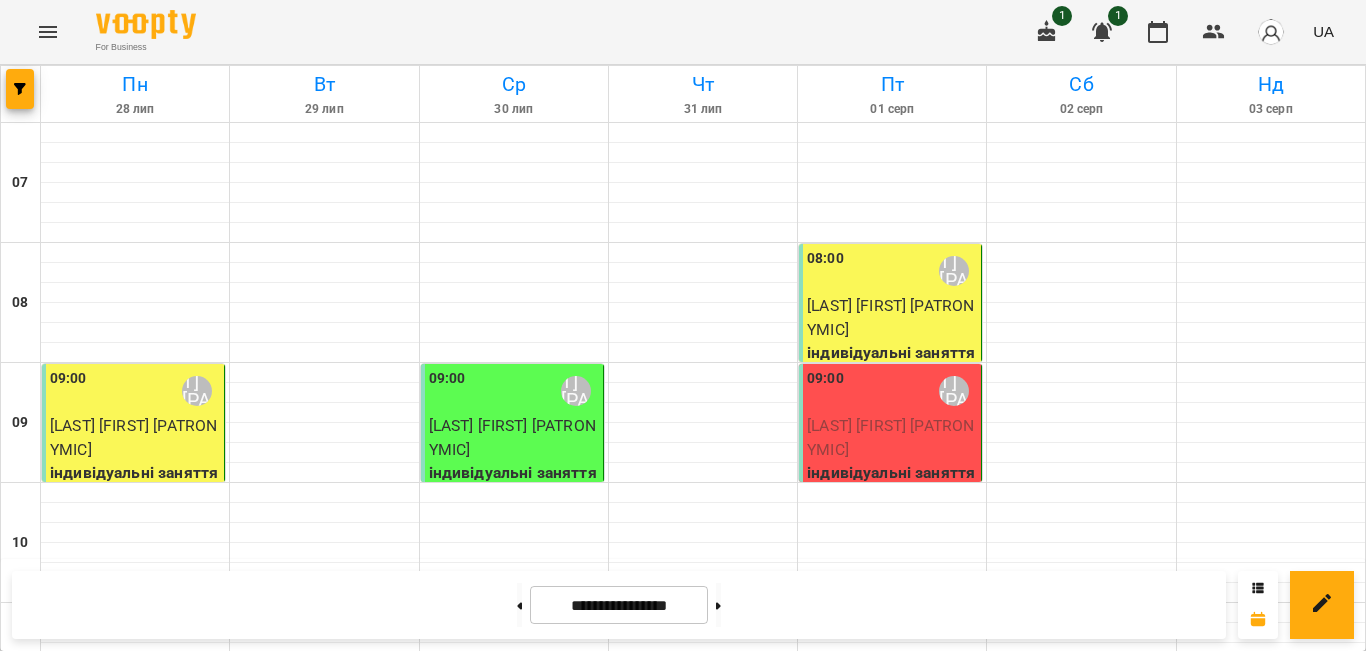 click at bounding box center [892, 733] 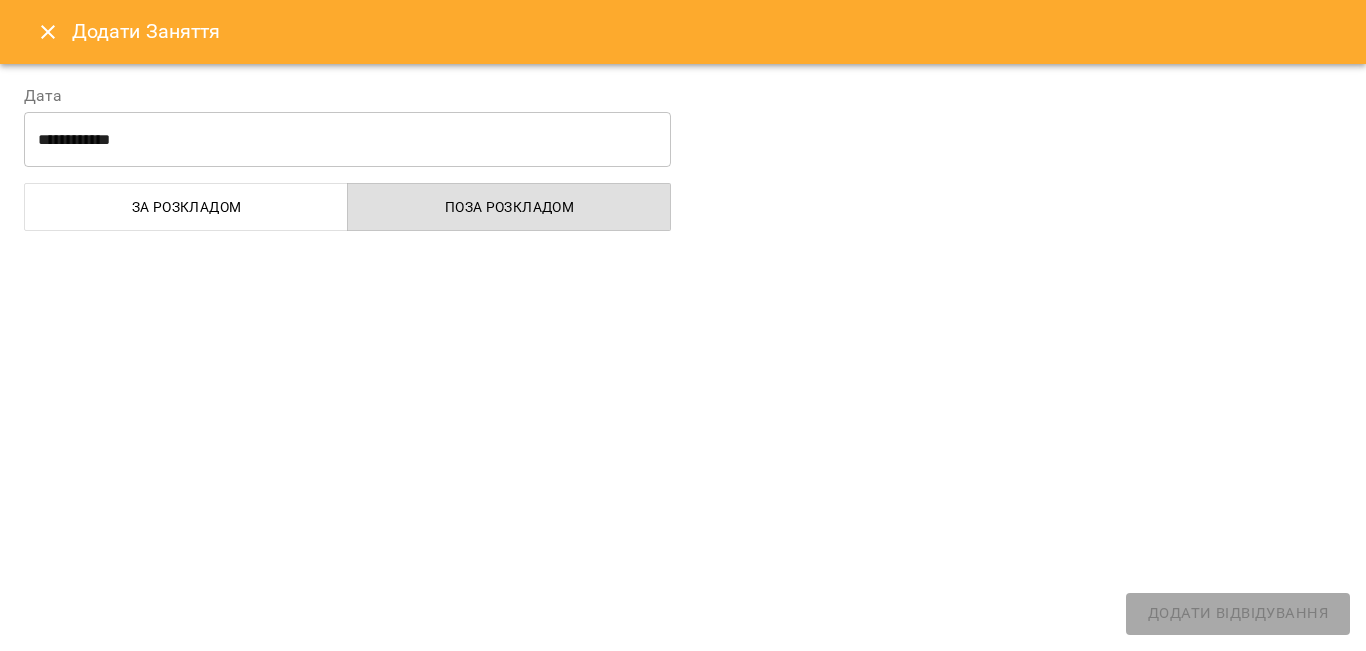 select on "**********" 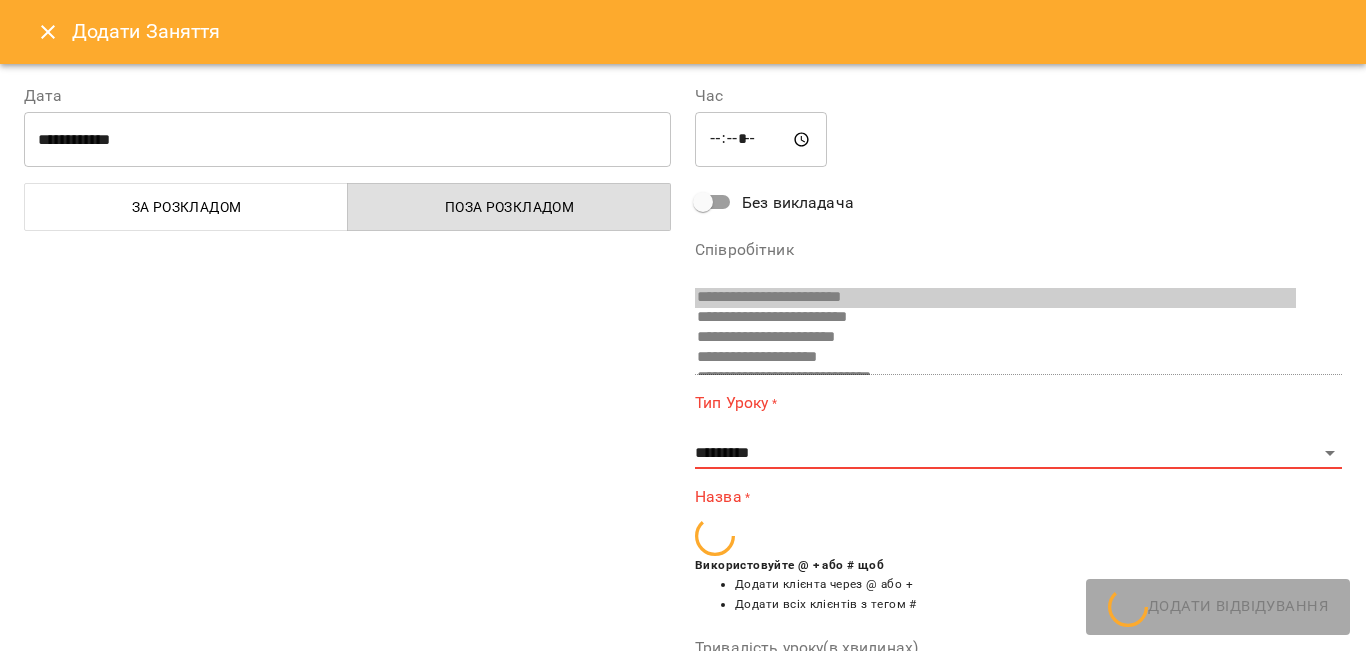 scroll, scrollTop: 553, scrollLeft: 0, axis: vertical 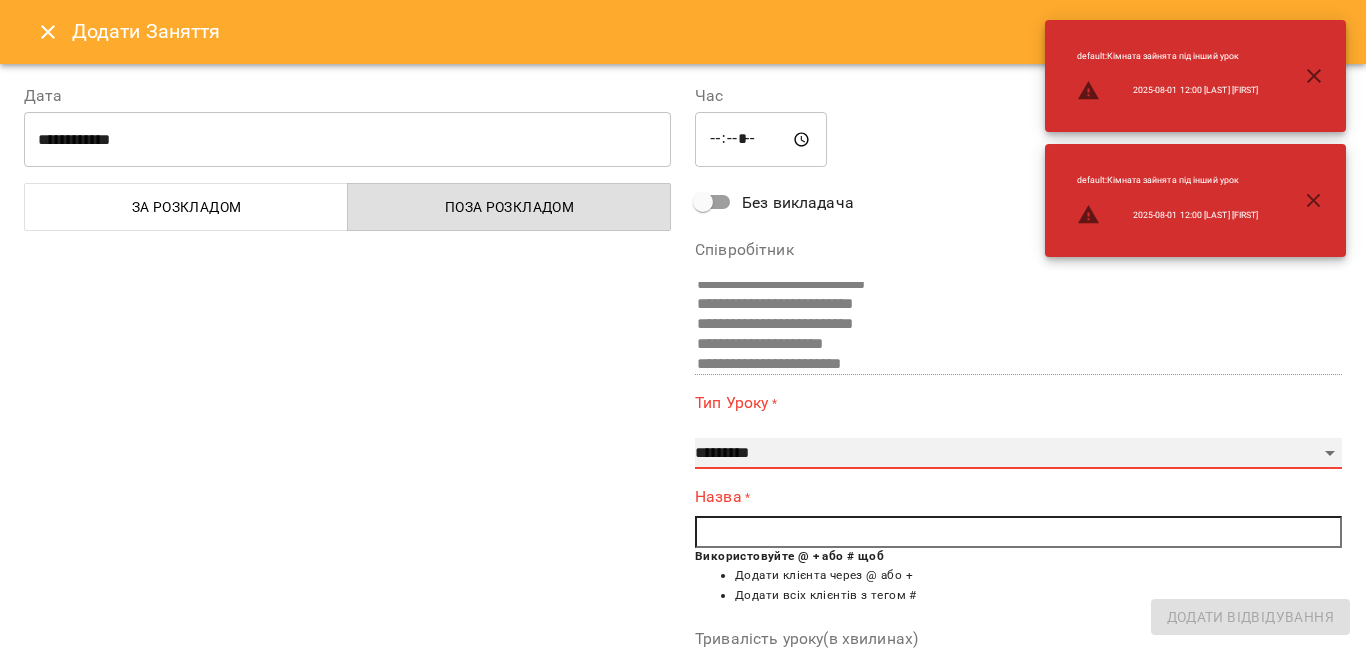 click on "**********" at bounding box center (1018, 454) 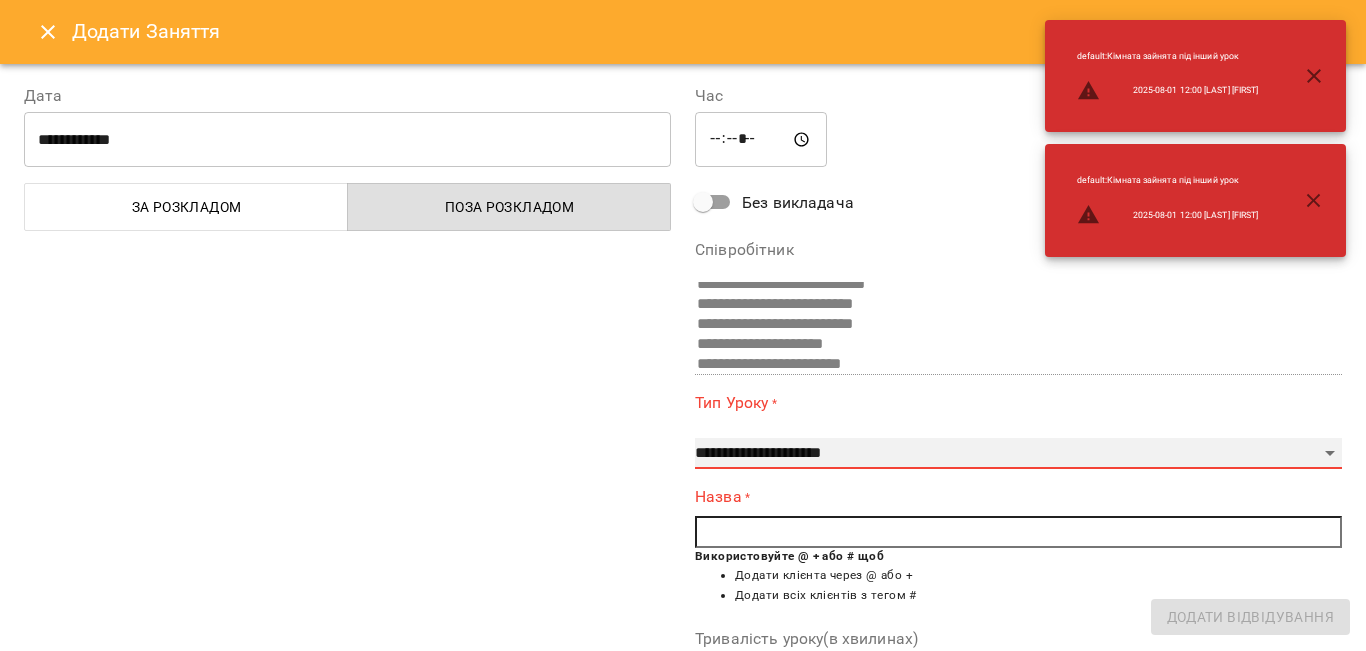 click on "**********" at bounding box center (1018, 454) 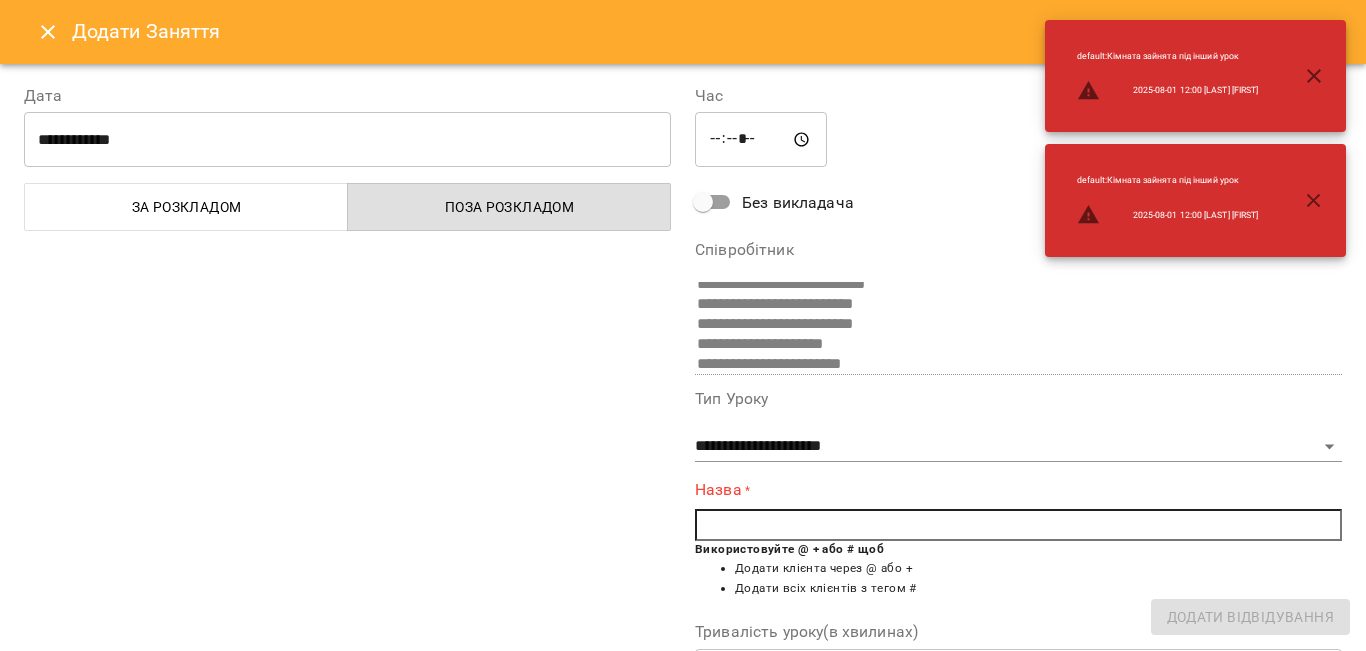 click at bounding box center [1018, 525] 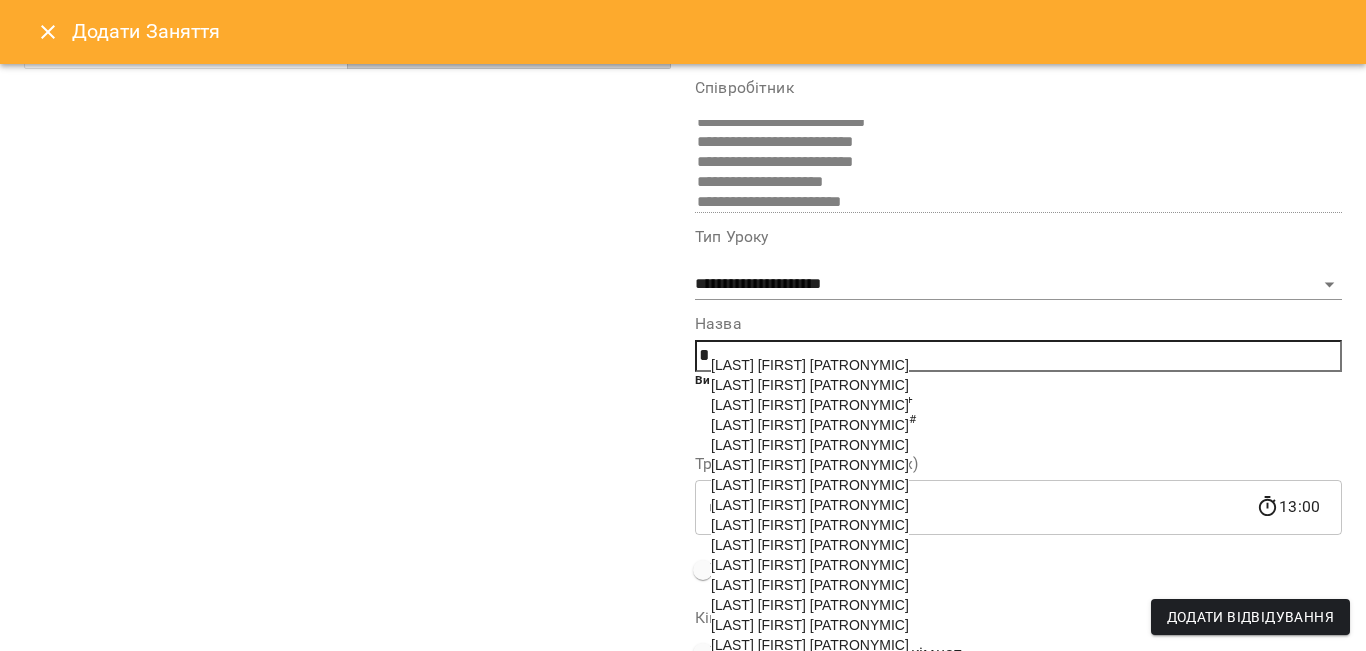 scroll, scrollTop: 205, scrollLeft: 0, axis: vertical 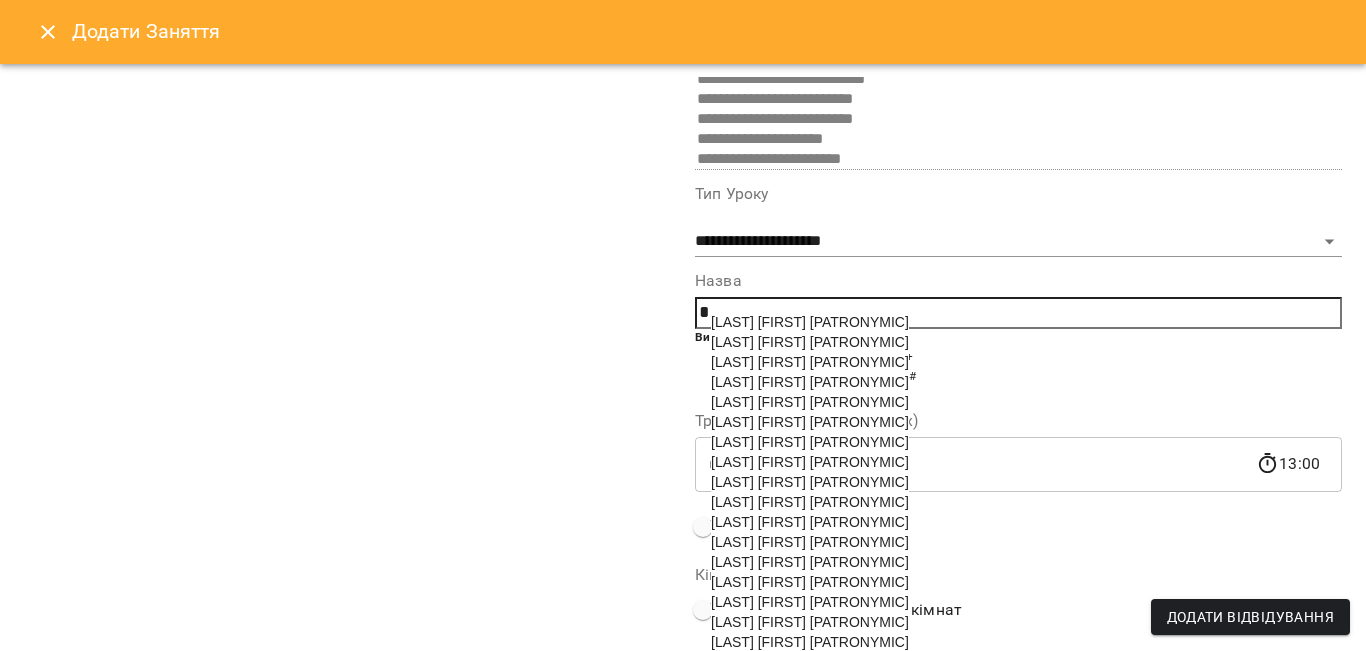 click on "[LAST] [FIRST] [PATRONYMIC]" at bounding box center [810, 482] 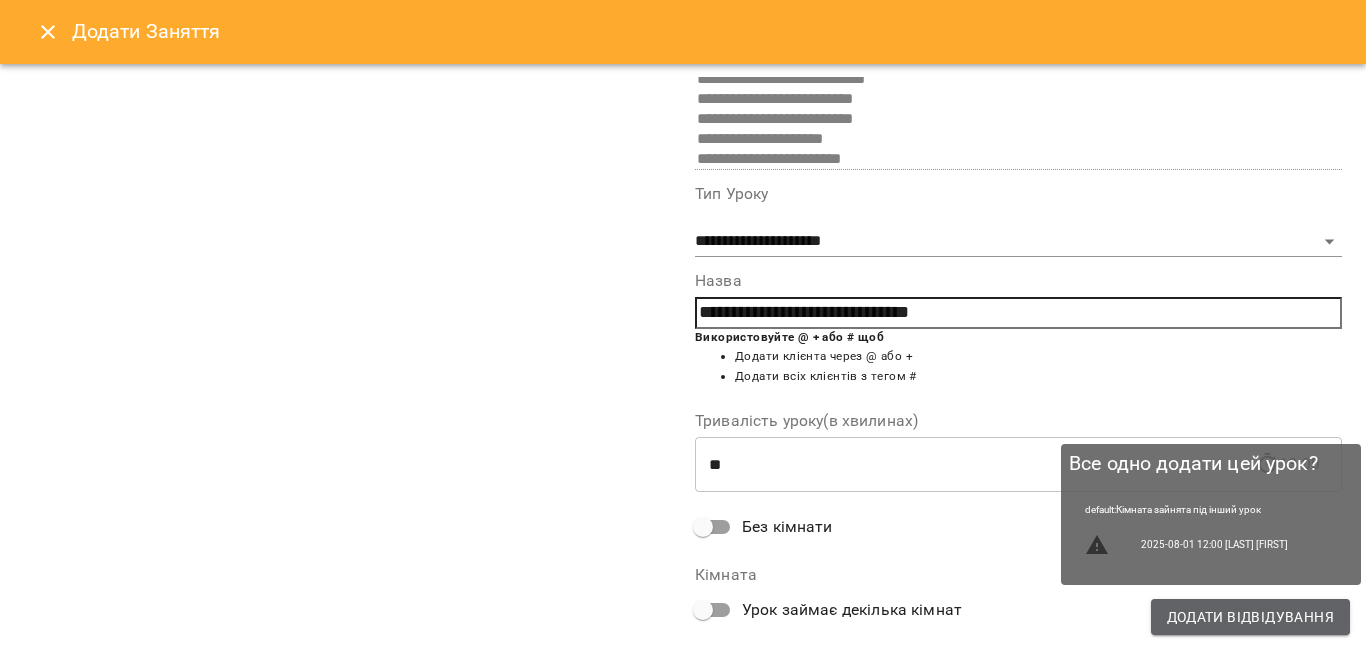click on "Додати Відвідування" at bounding box center (1250, 617) 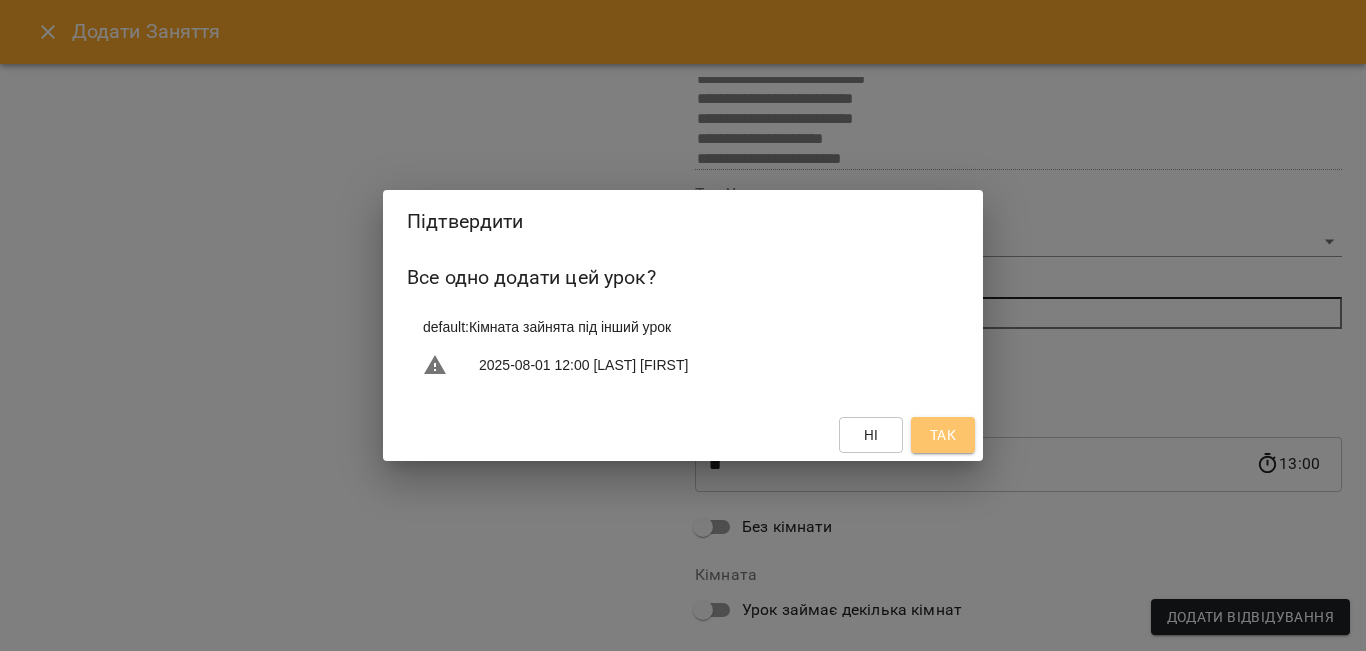 click on "Так" at bounding box center (943, 435) 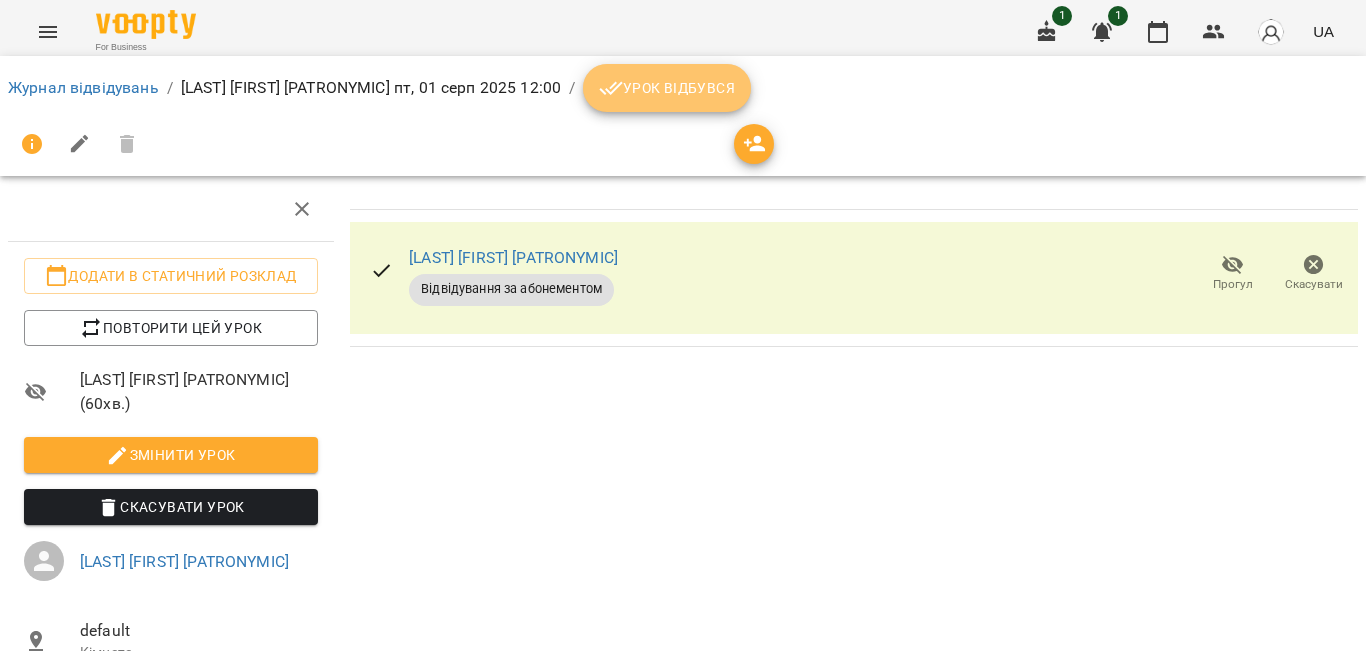 click on "Урок відбувся" at bounding box center [667, 88] 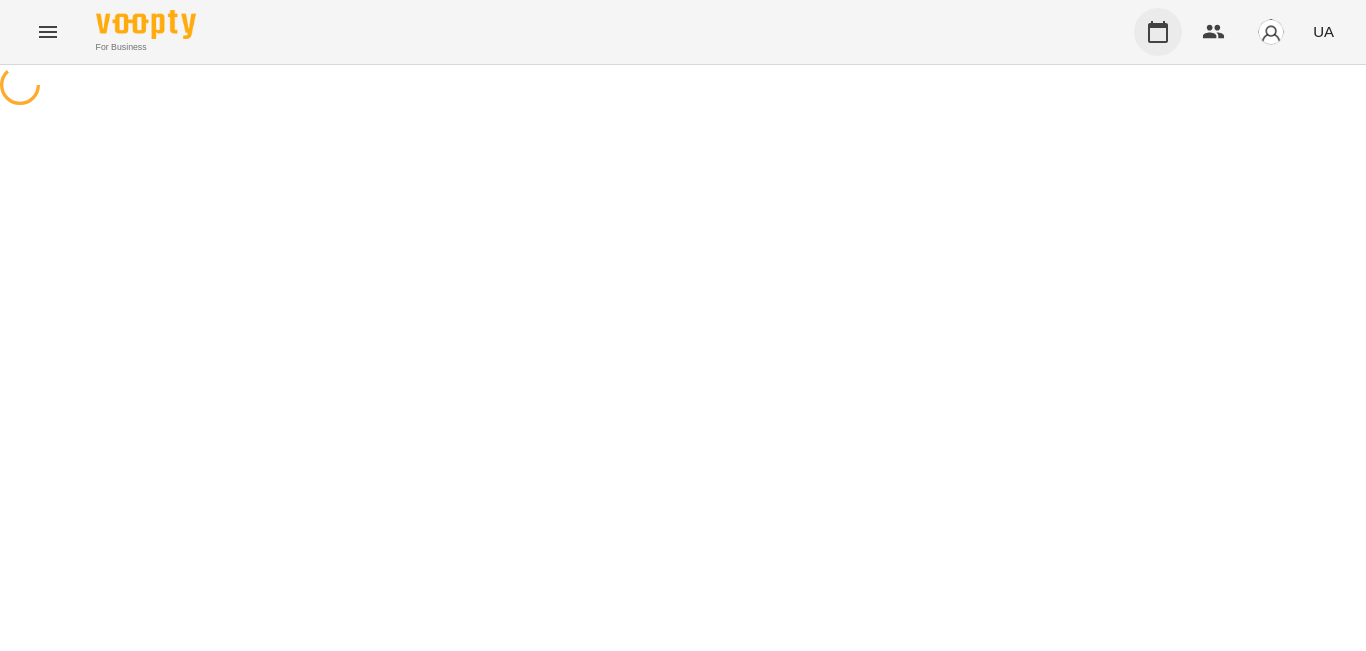 scroll, scrollTop: 0, scrollLeft: 0, axis: both 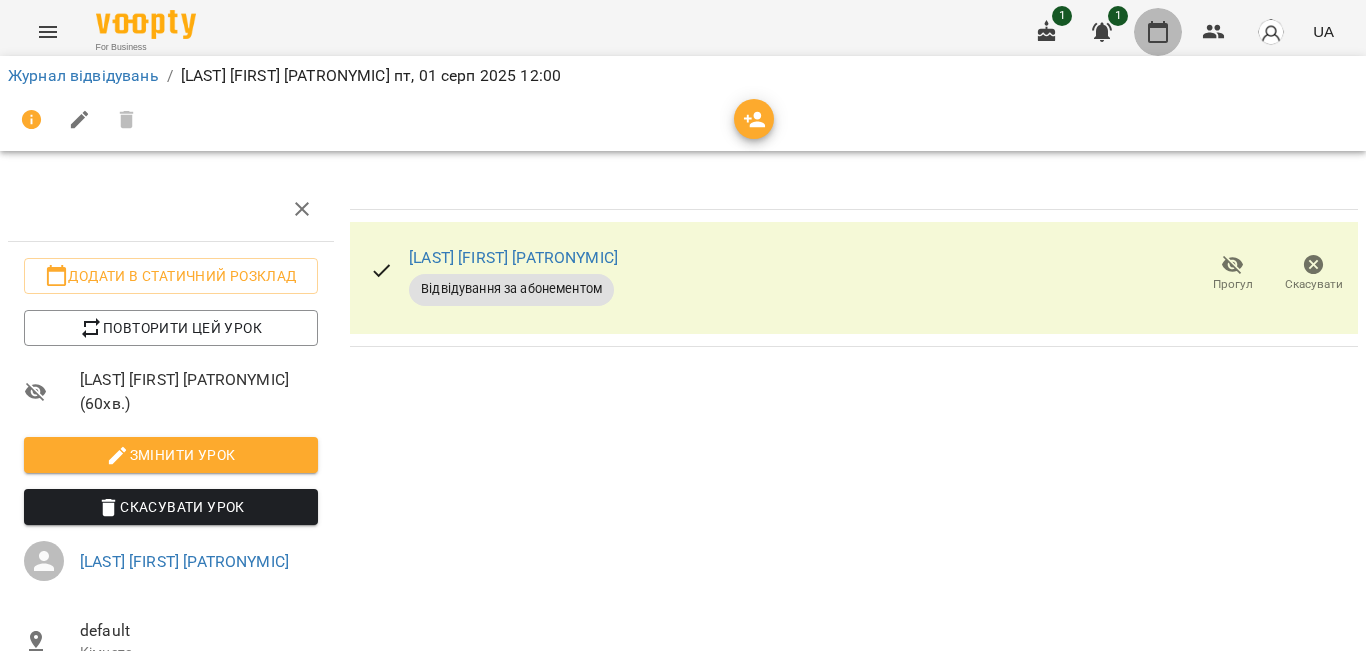 click 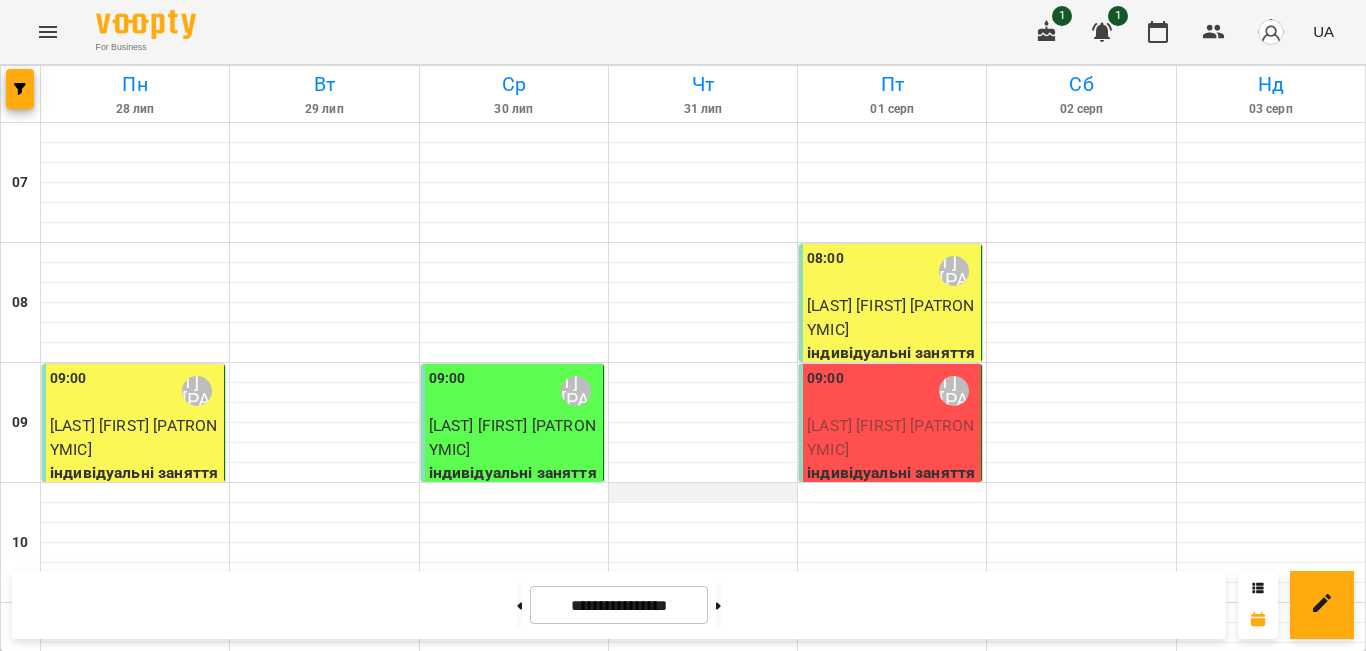 scroll, scrollTop: 598, scrollLeft: 0, axis: vertical 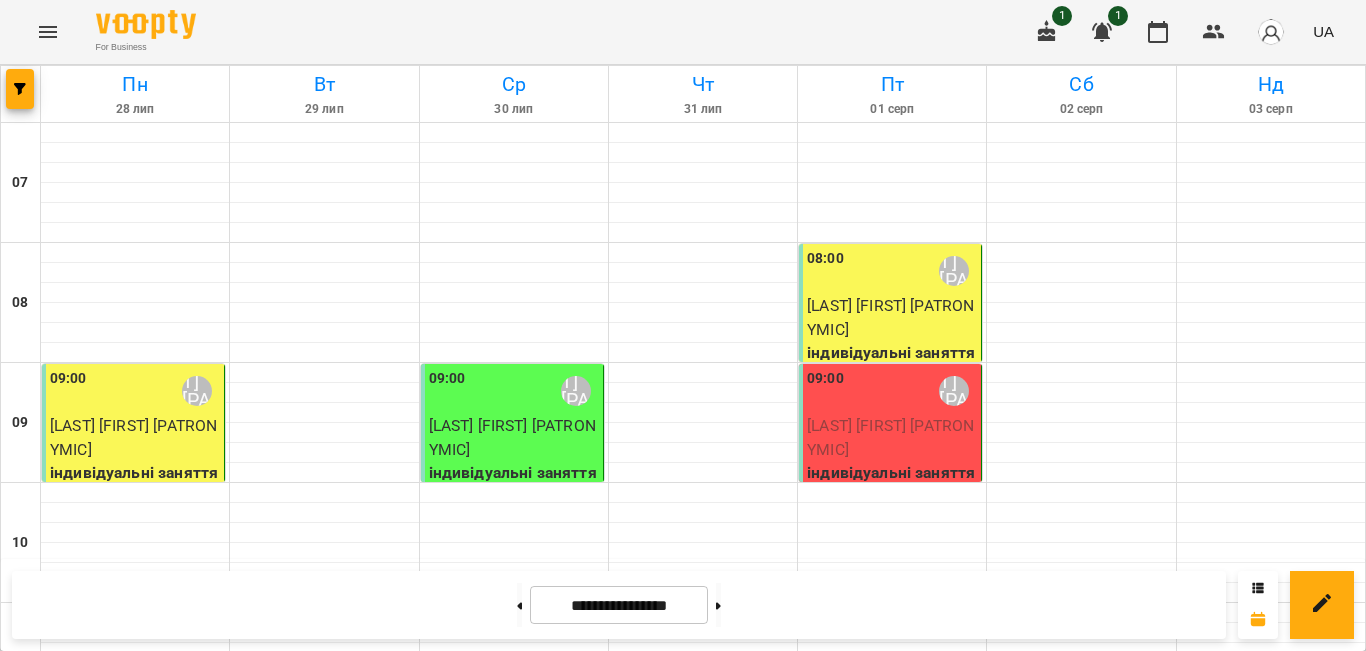 click at bounding box center [892, 973] 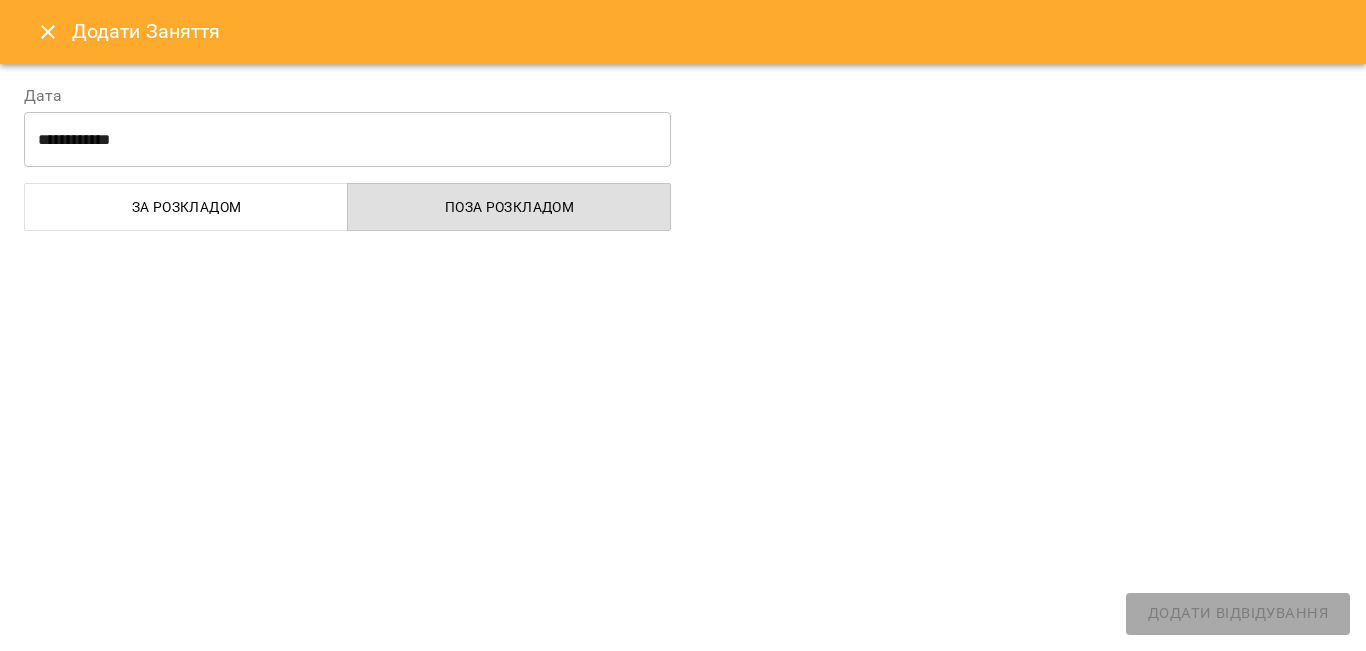 select on "**********" 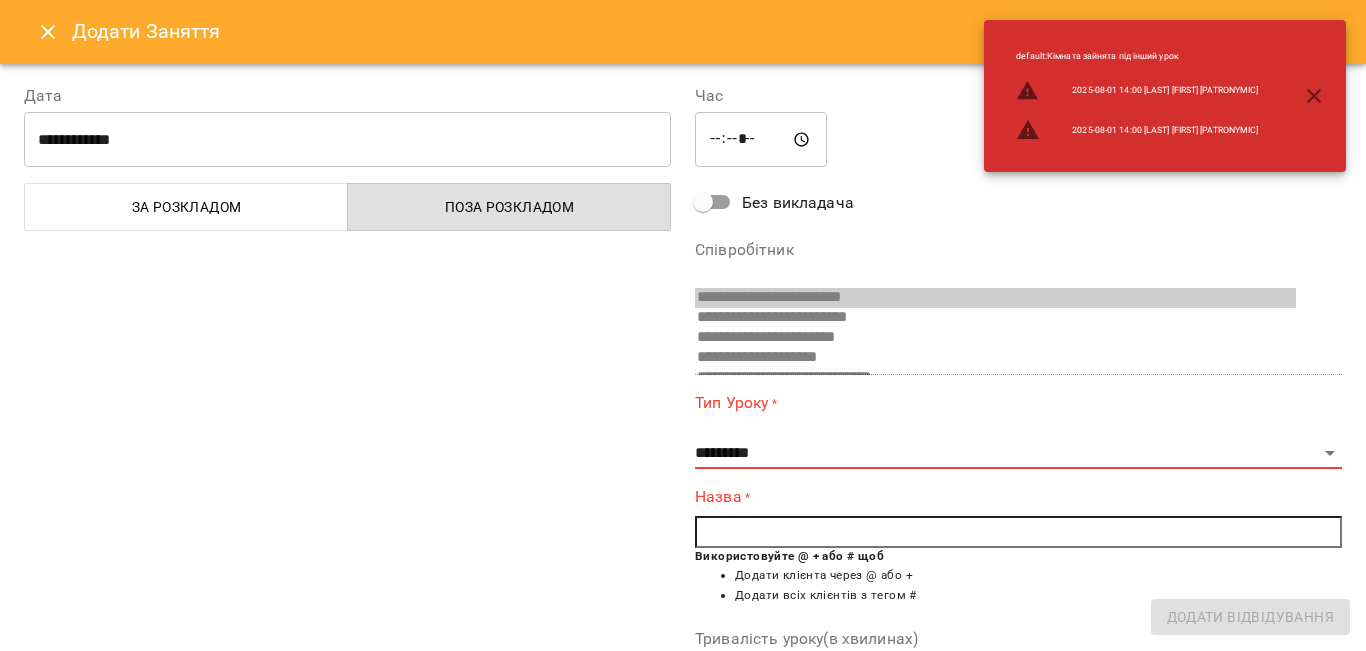scroll, scrollTop: 553, scrollLeft: 0, axis: vertical 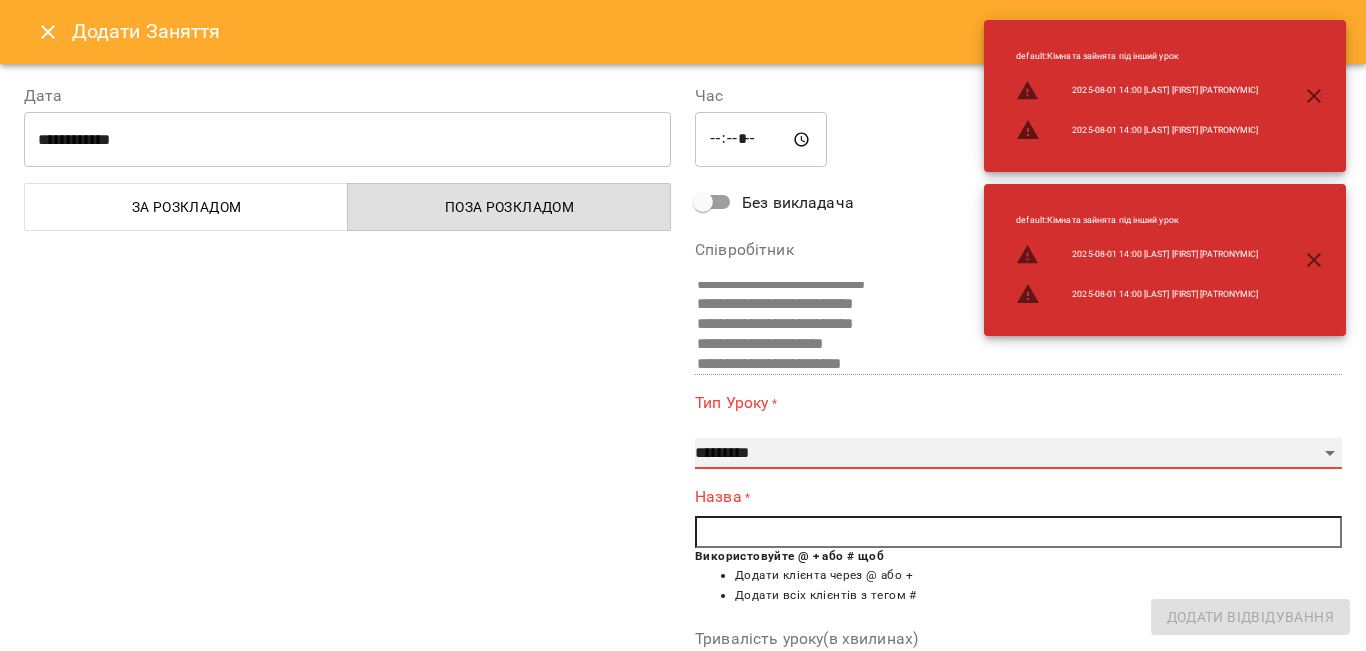 click on "**********" at bounding box center [1018, 454] 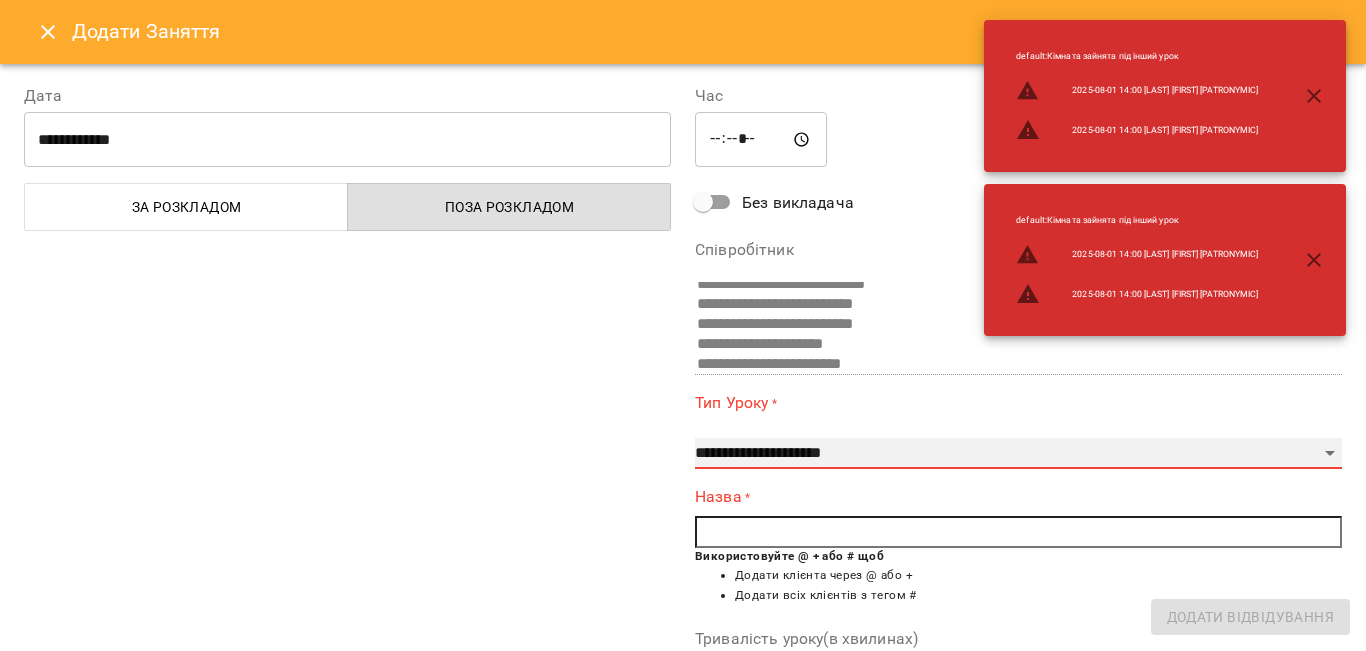 click on "**********" at bounding box center [1018, 454] 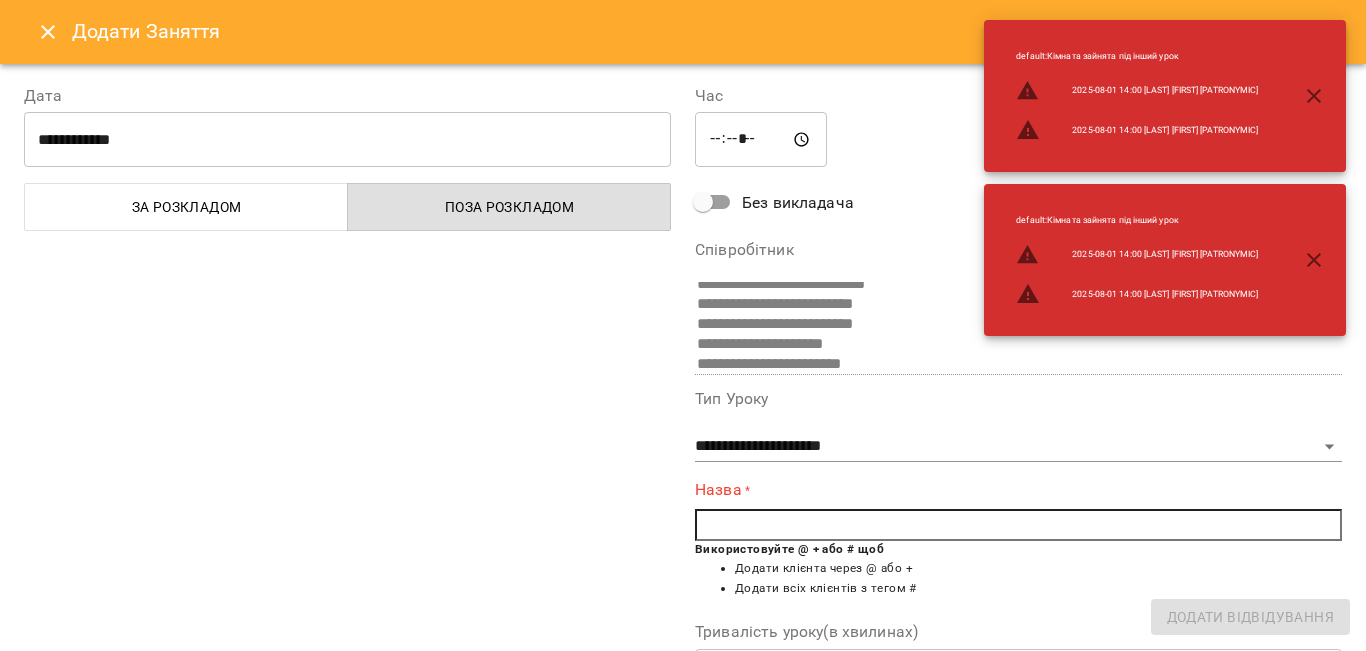 click at bounding box center [1018, 525] 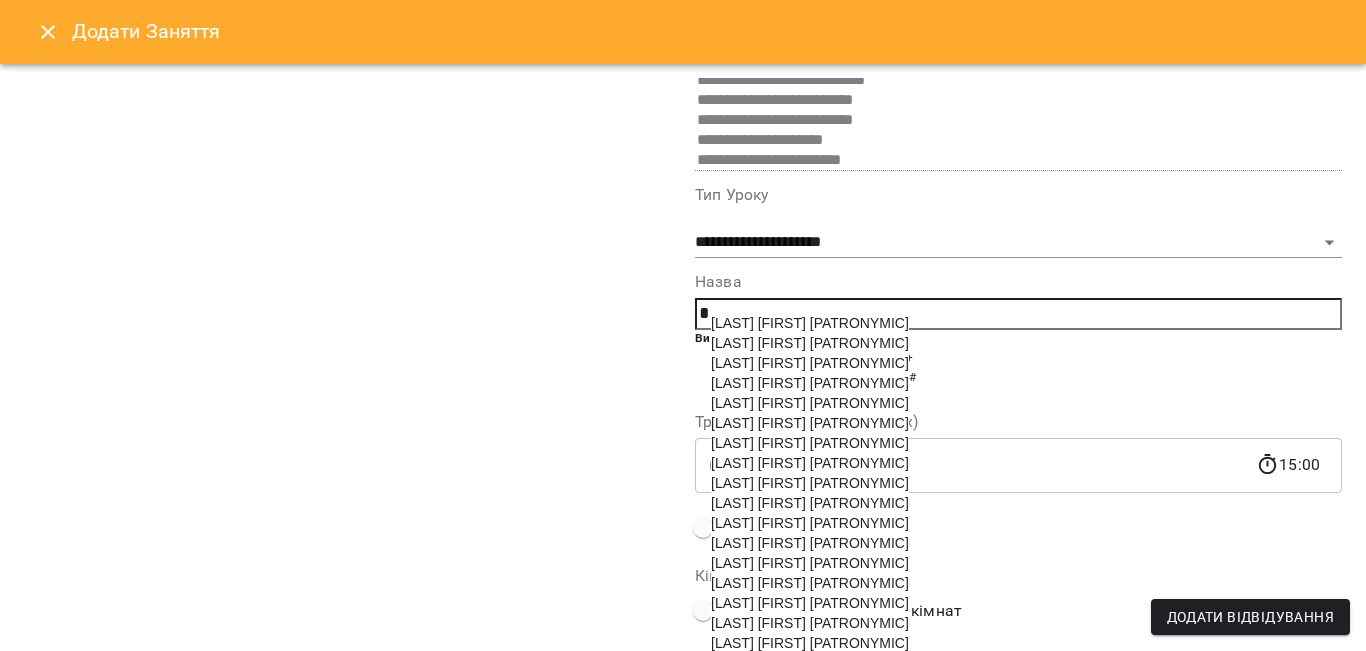 scroll, scrollTop: 271, scrollLeft: 0, axis: vertical 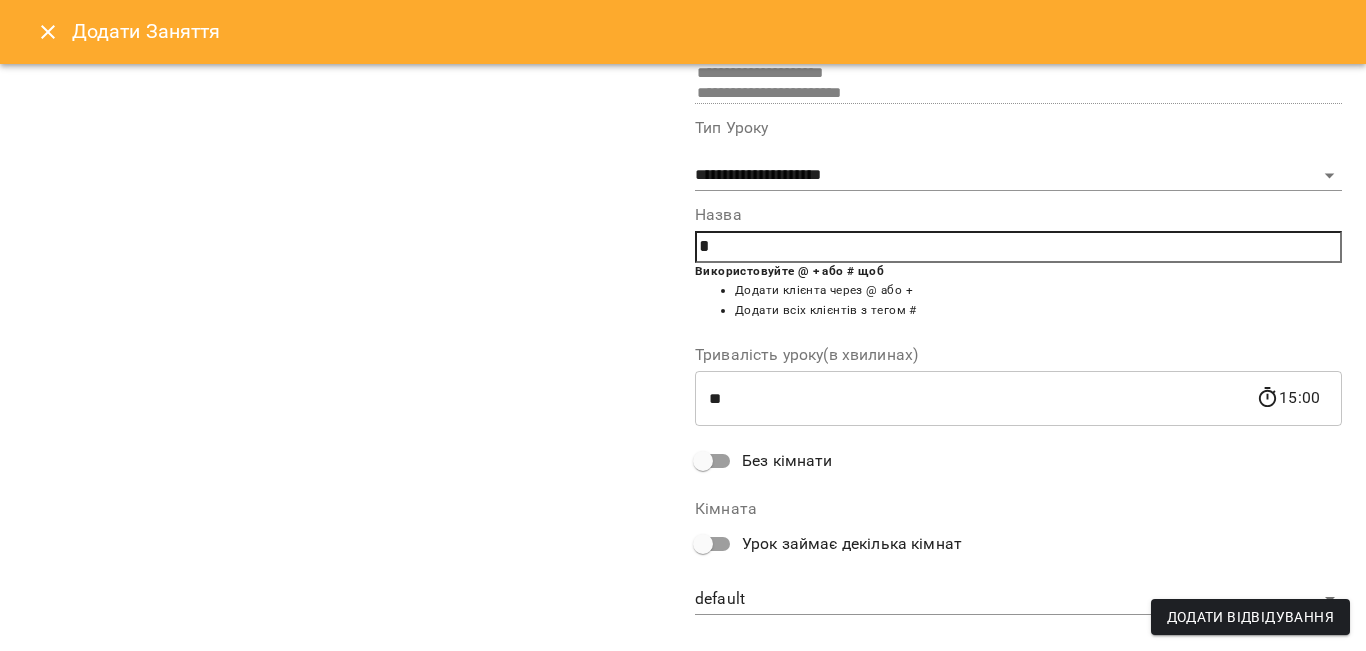 click on "*" at bounding box center [1018, 247] 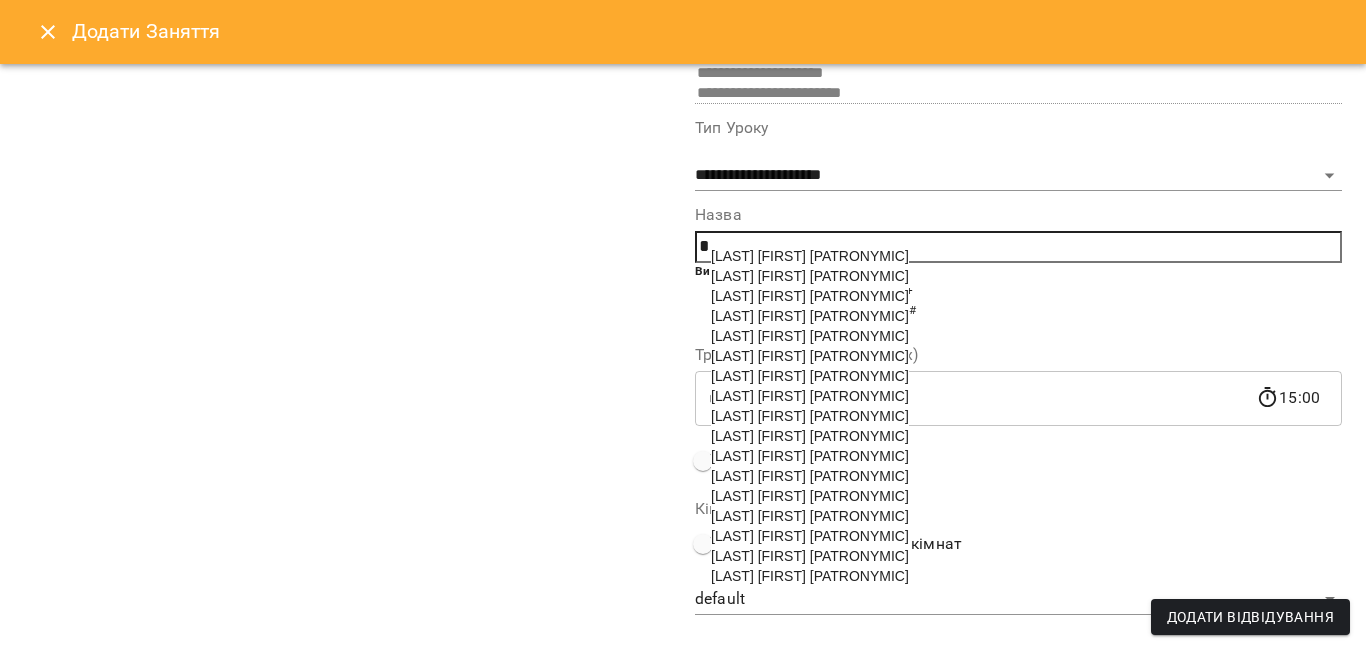 click on "[LAST] [FIRST] [PATRONYMIC]" at bounding box center [810, 576] 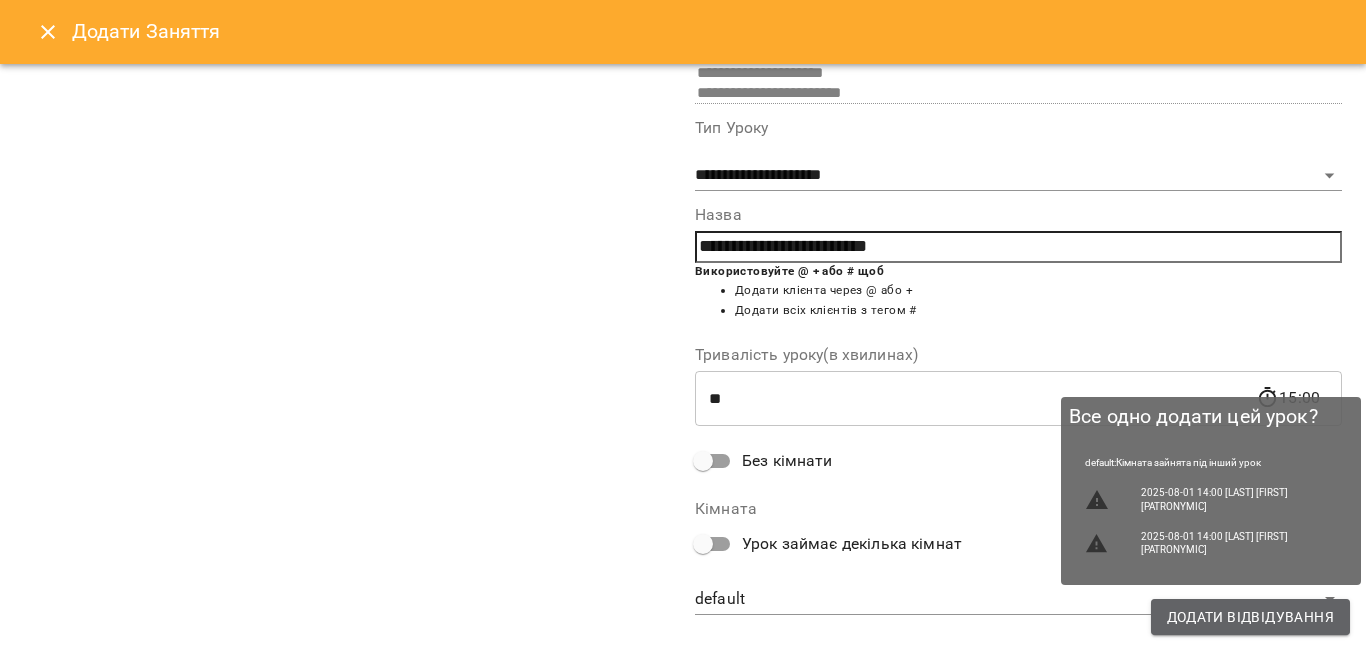 click on "Додати Відвідування" at bounding box center [1250, 617] 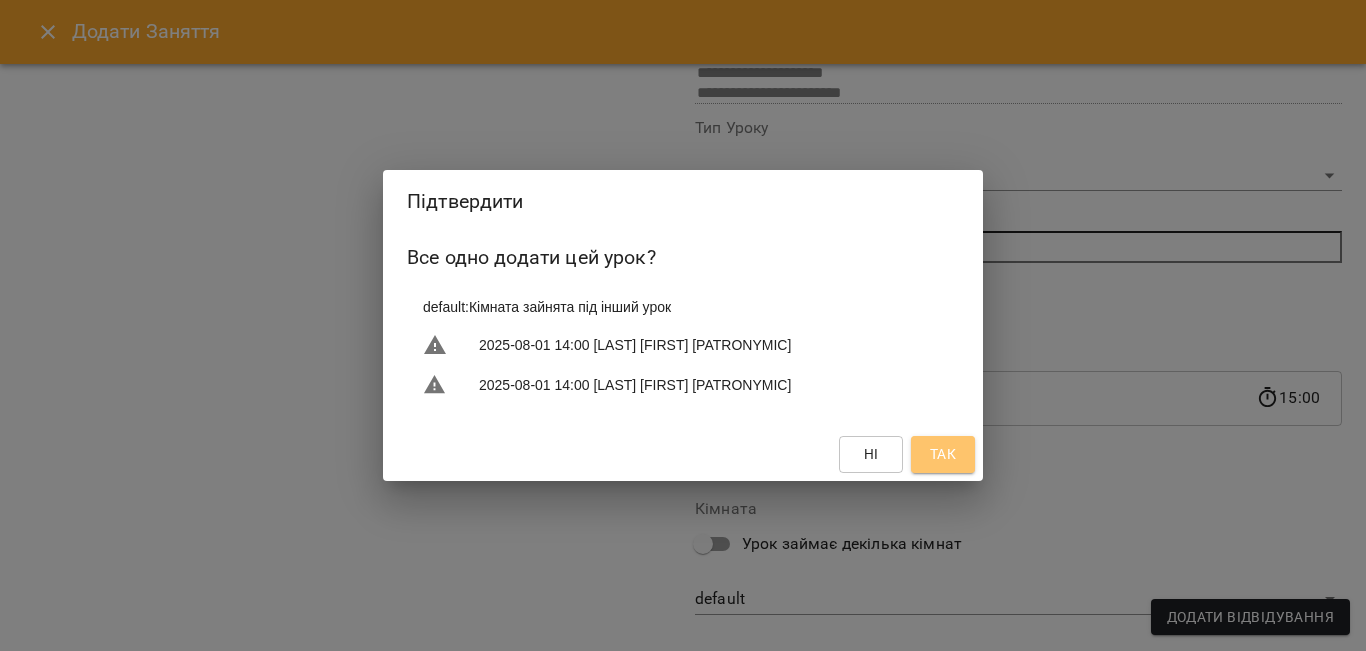 click on "Так" at bounding box center [943, 454] 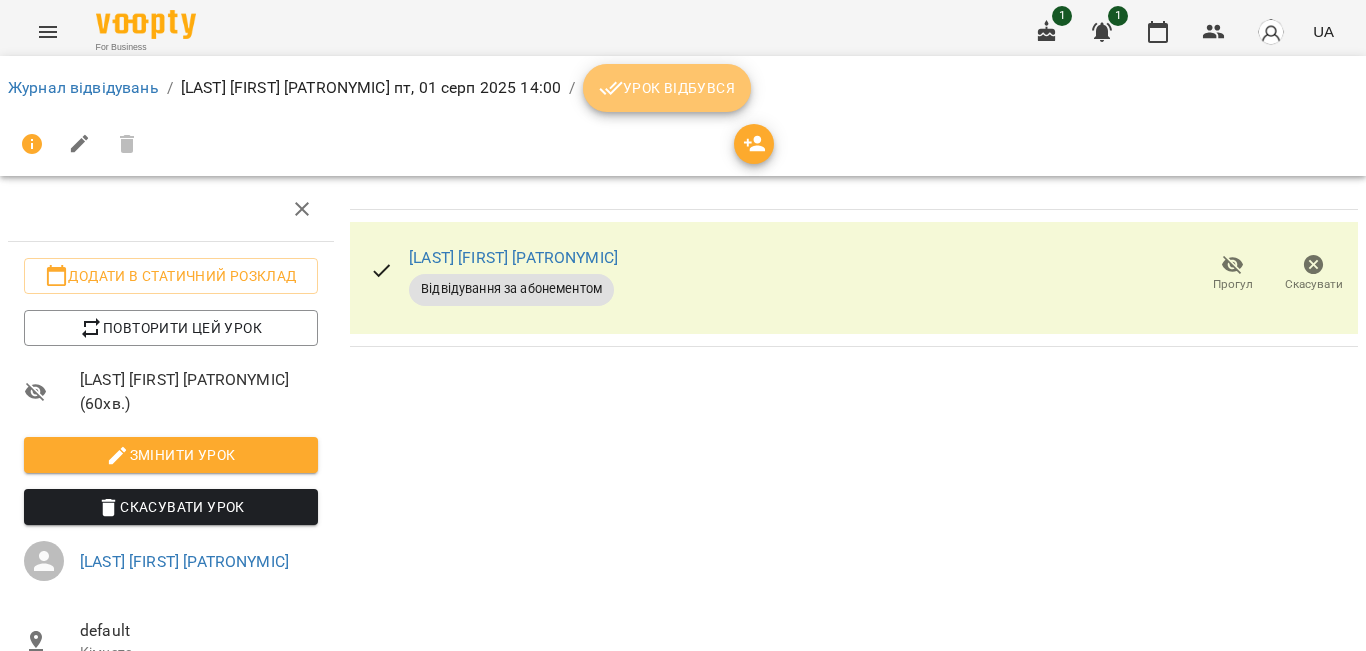 click on "Урок відбувся" at bounding box center [667, 88] 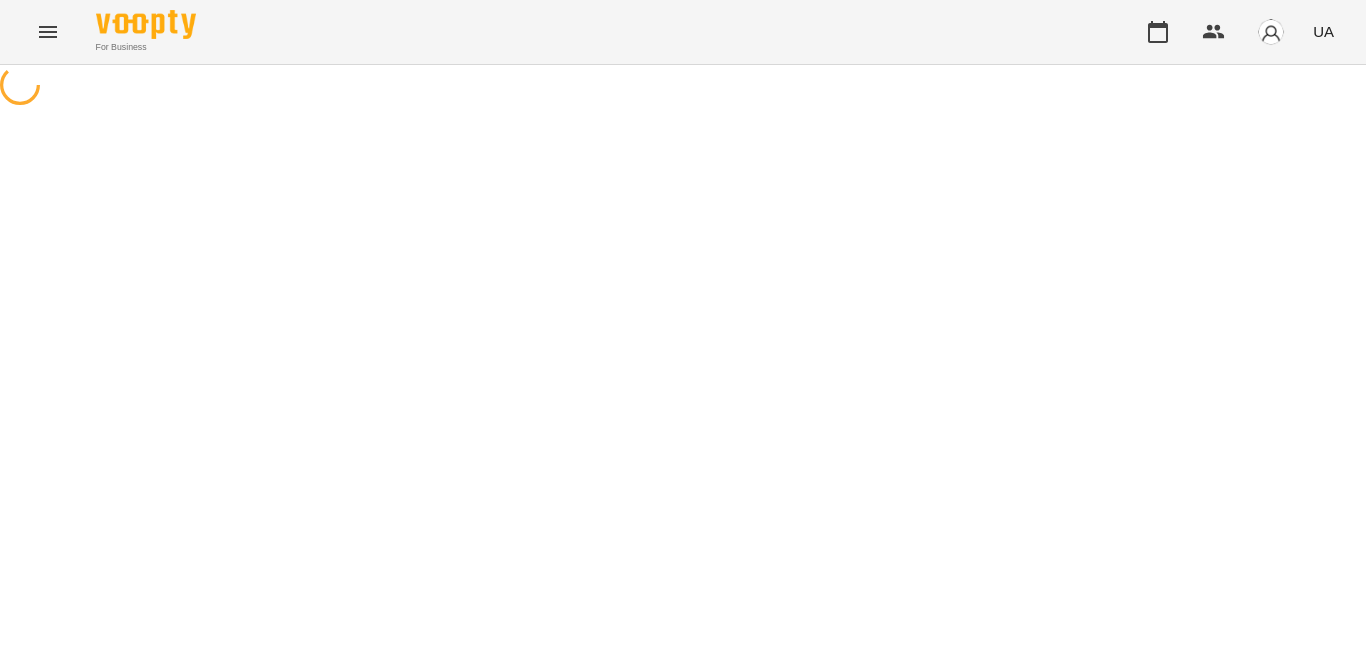 scroll, scrollTop: 0, scrollLeft: 0, axis: both 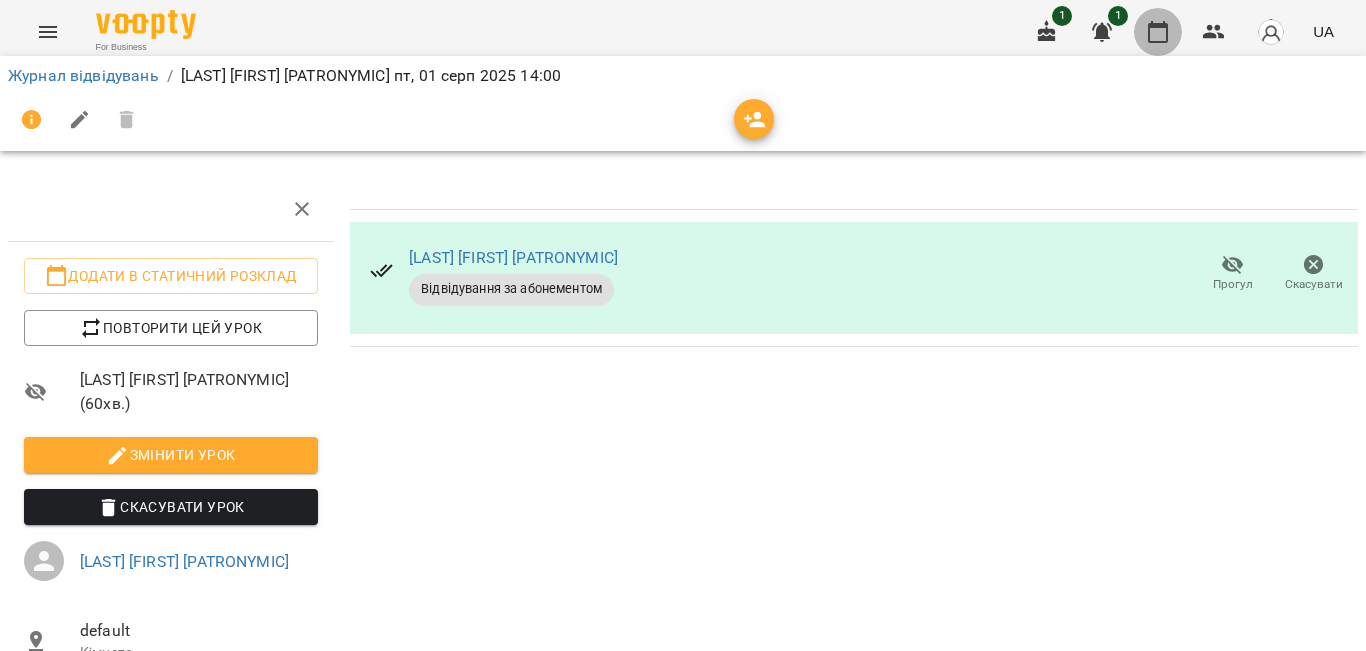 click 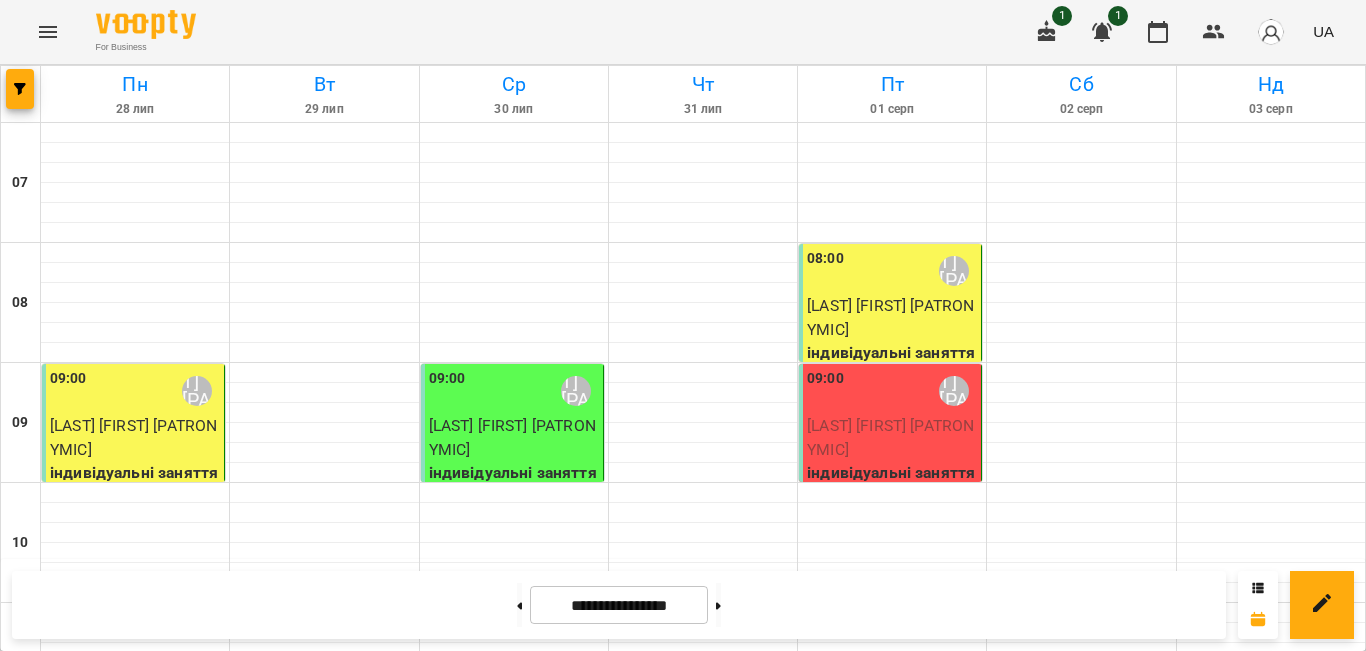 scroll, scrollTop: 1076, scrollLeft: 0, axis: vertical 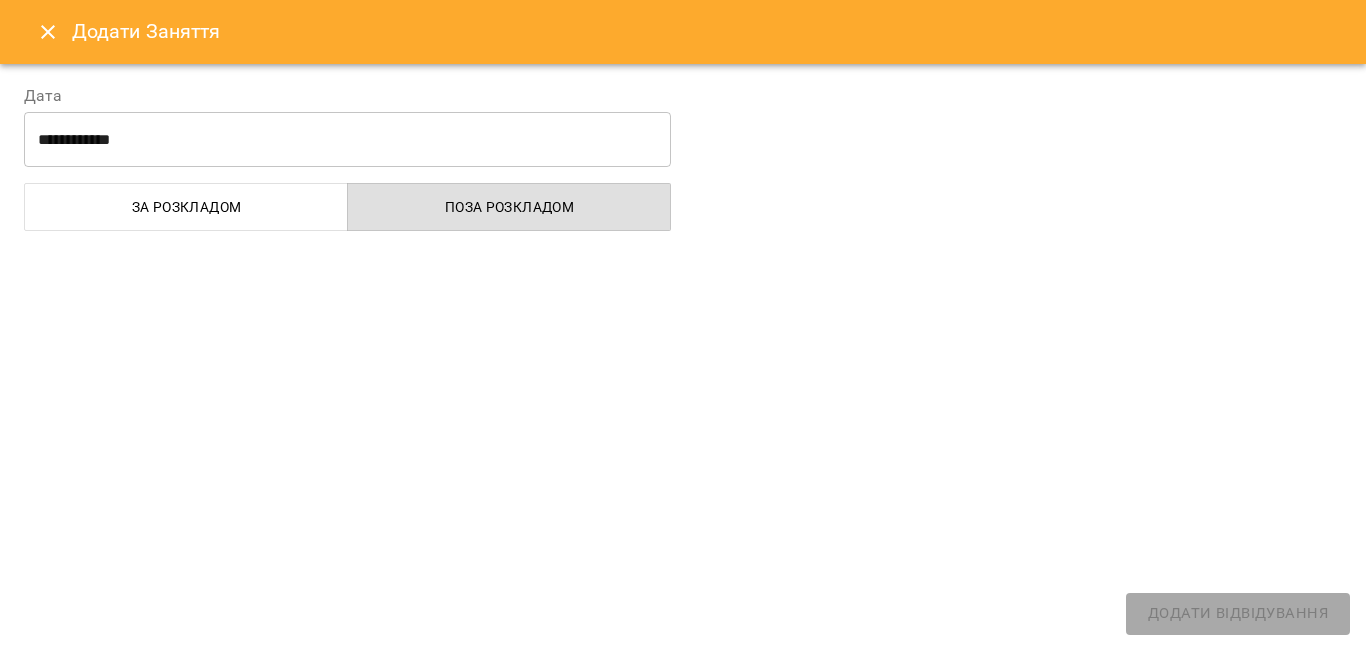 select on "**********" 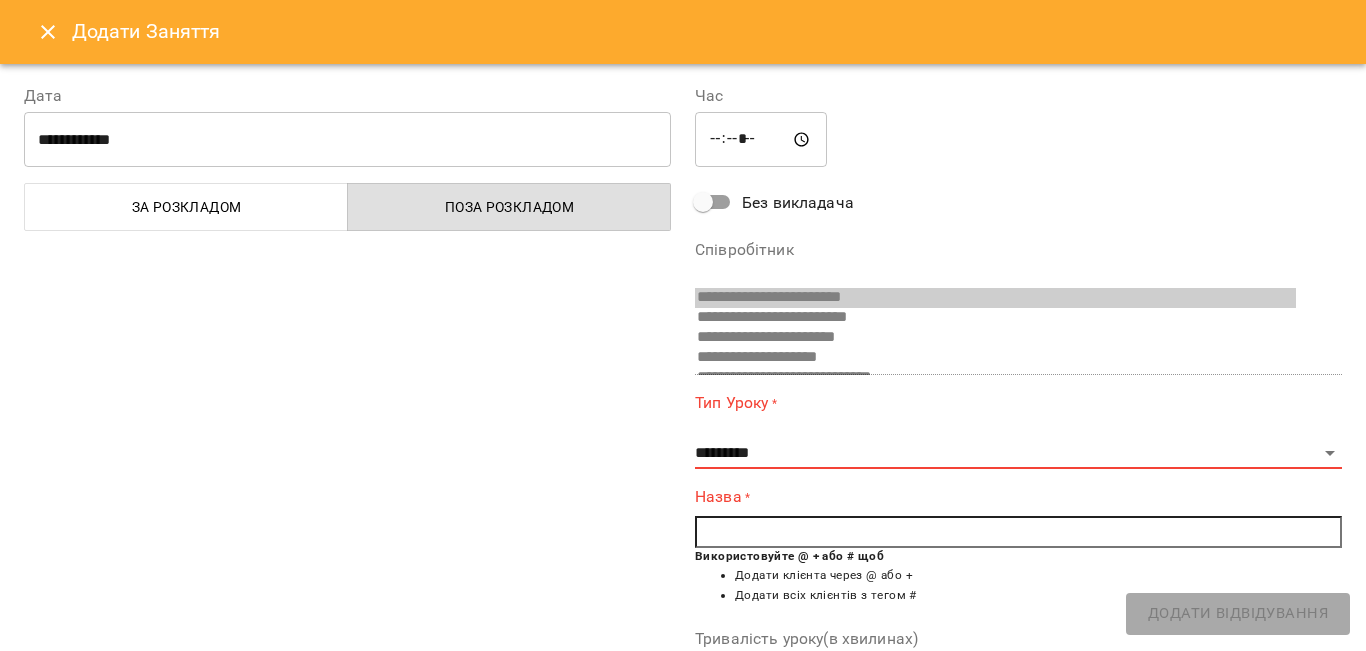 scroll, scrollTop: 553, scrollLeft: 0, axis: vertical 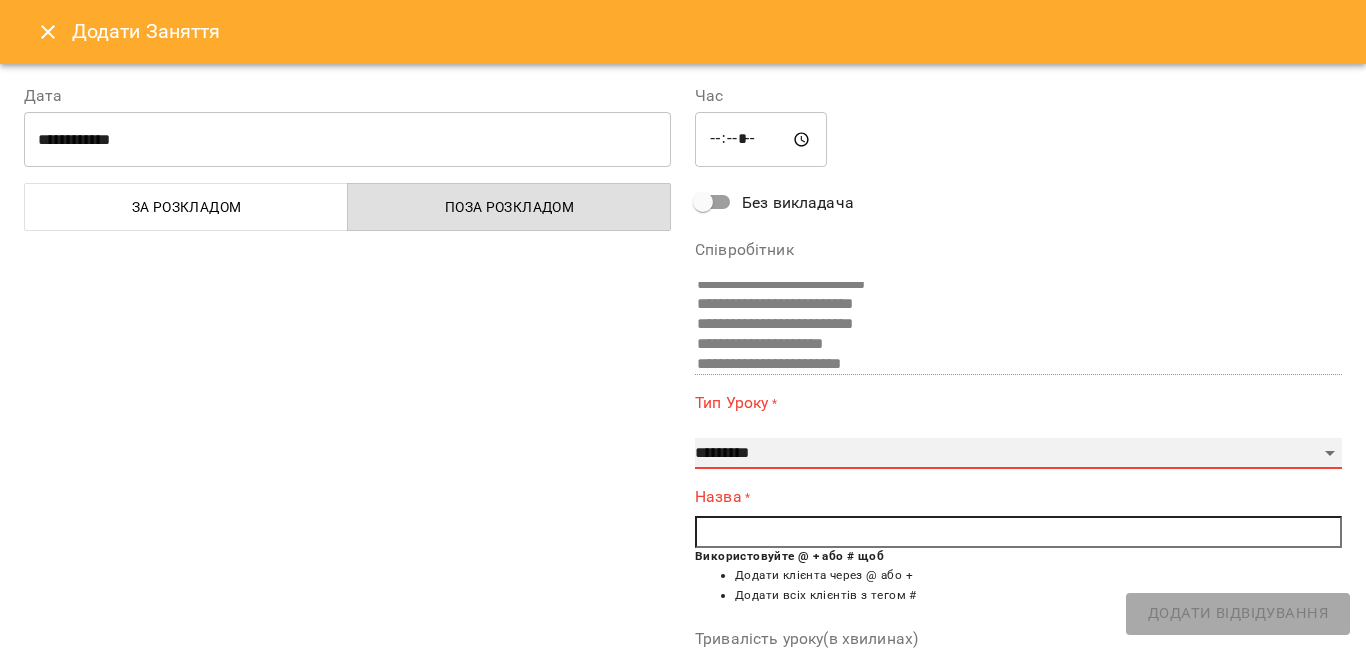 click on "**********" at bounding box center (1018, 454) 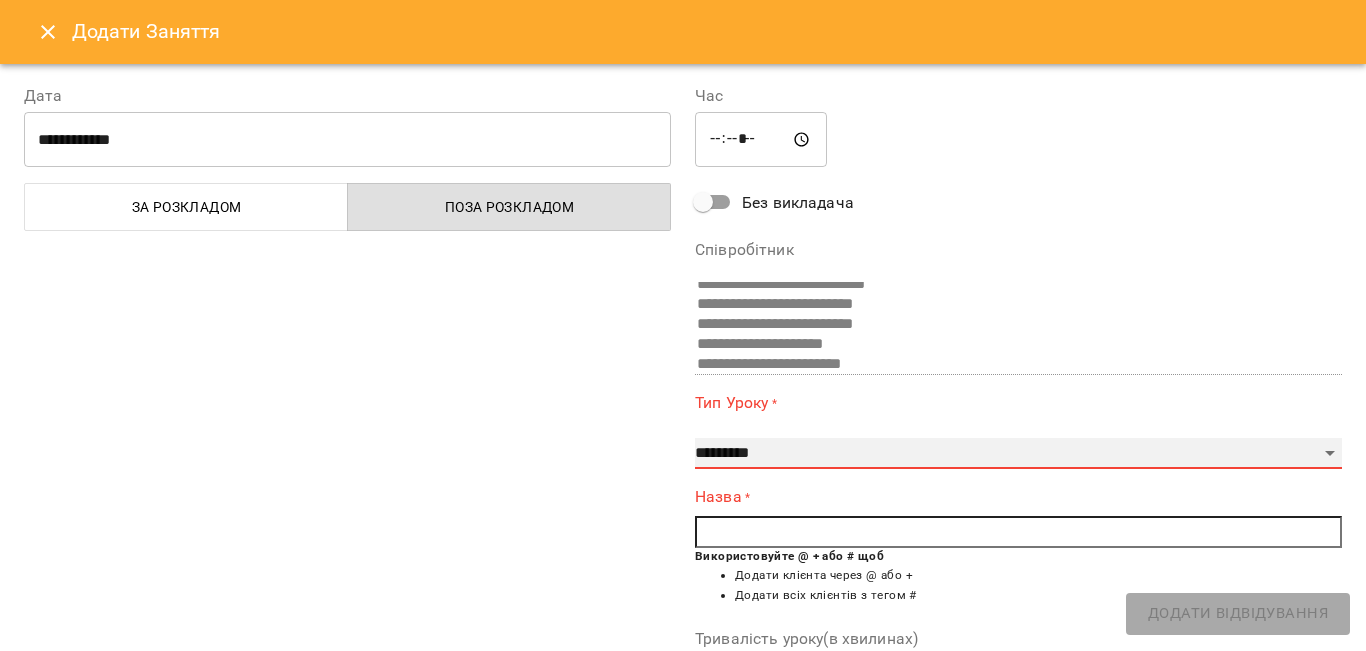 select on "**********" 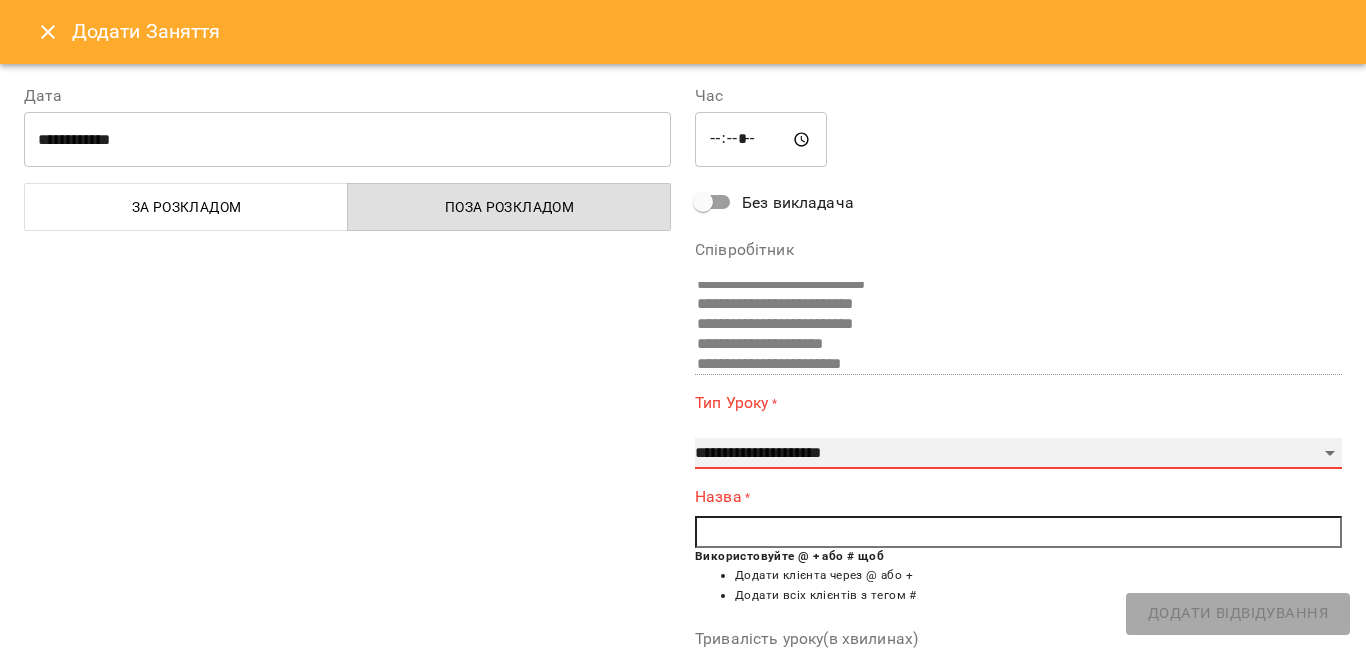 click on "**********" at bounding box center (1018, 454) 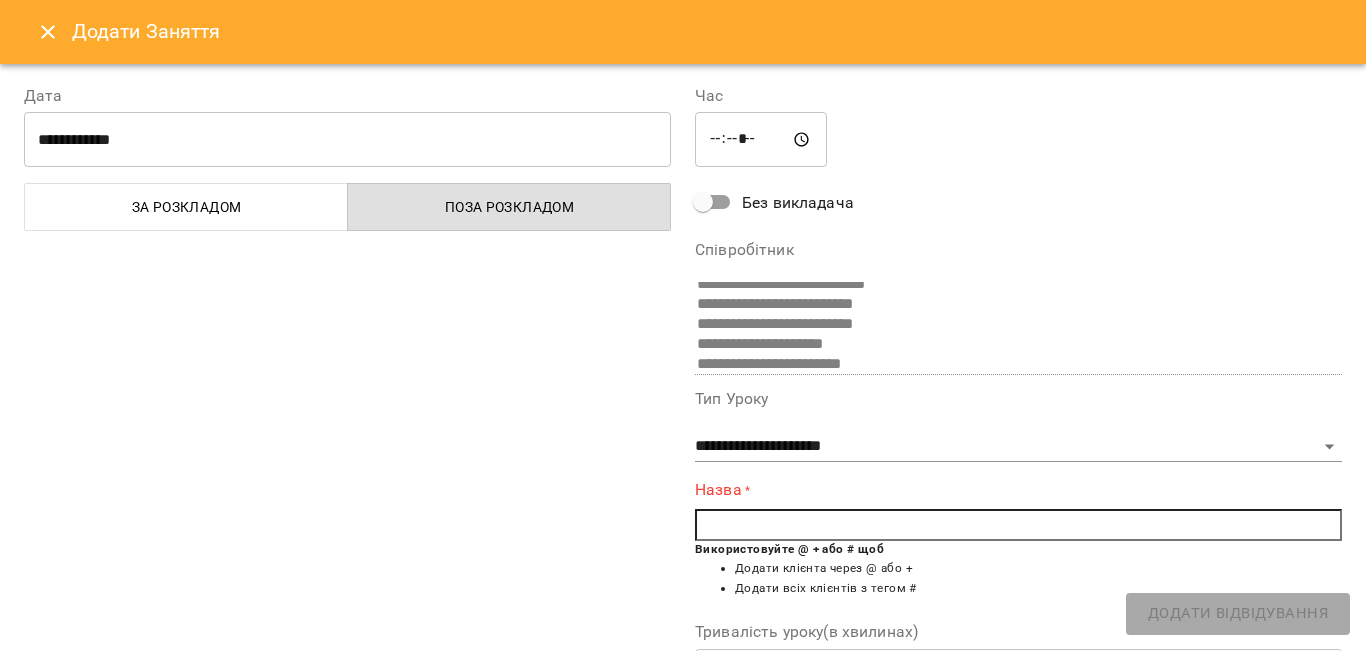 click at bounding box center (1018, 525) 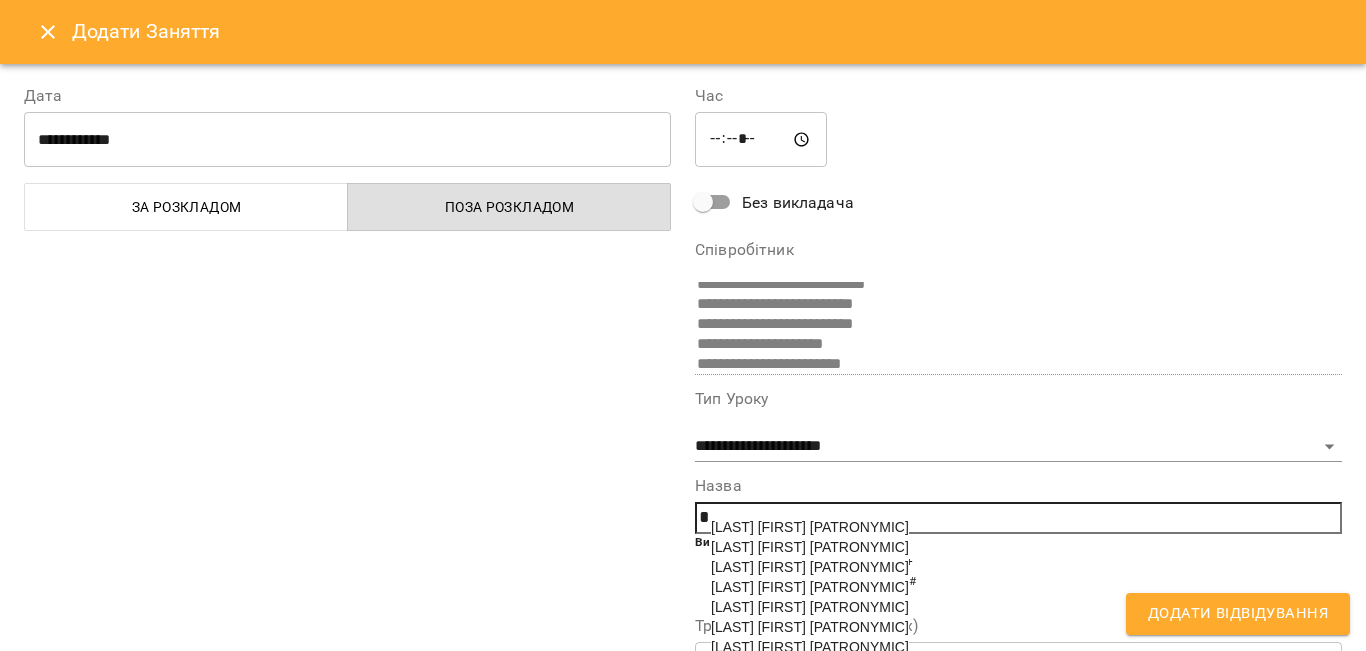scroll, scrollTop: 303, scrollLeft: 0, axis: vertical 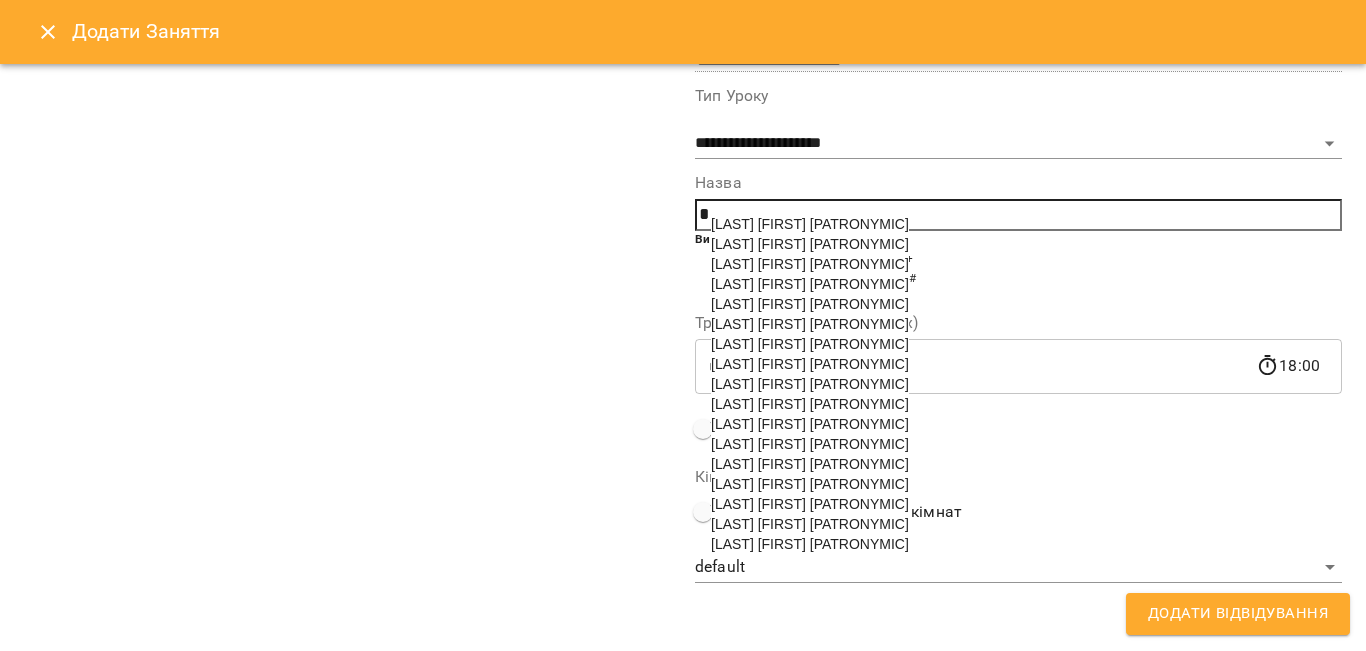 click on "[LAST] [FIRST] [PATRONYMIC]" at bounding box center (810, 364) 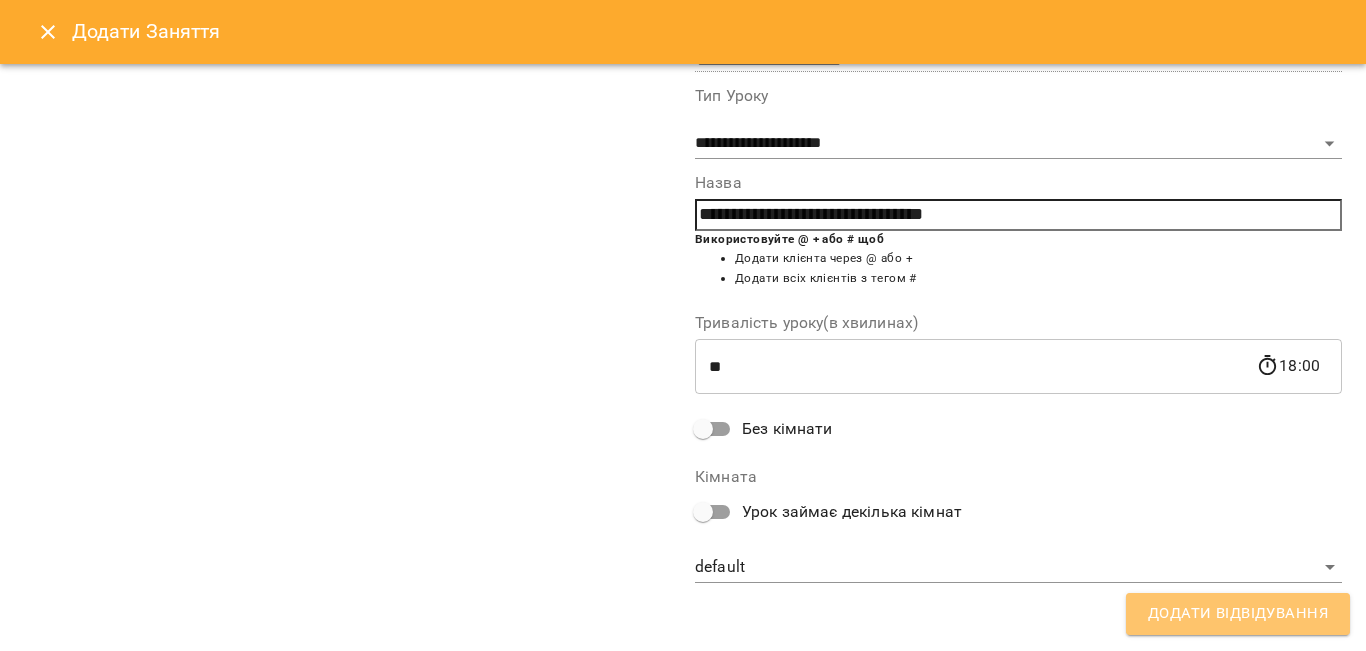 click on "Додати Відвідування" at bounding box center (1238, 614) 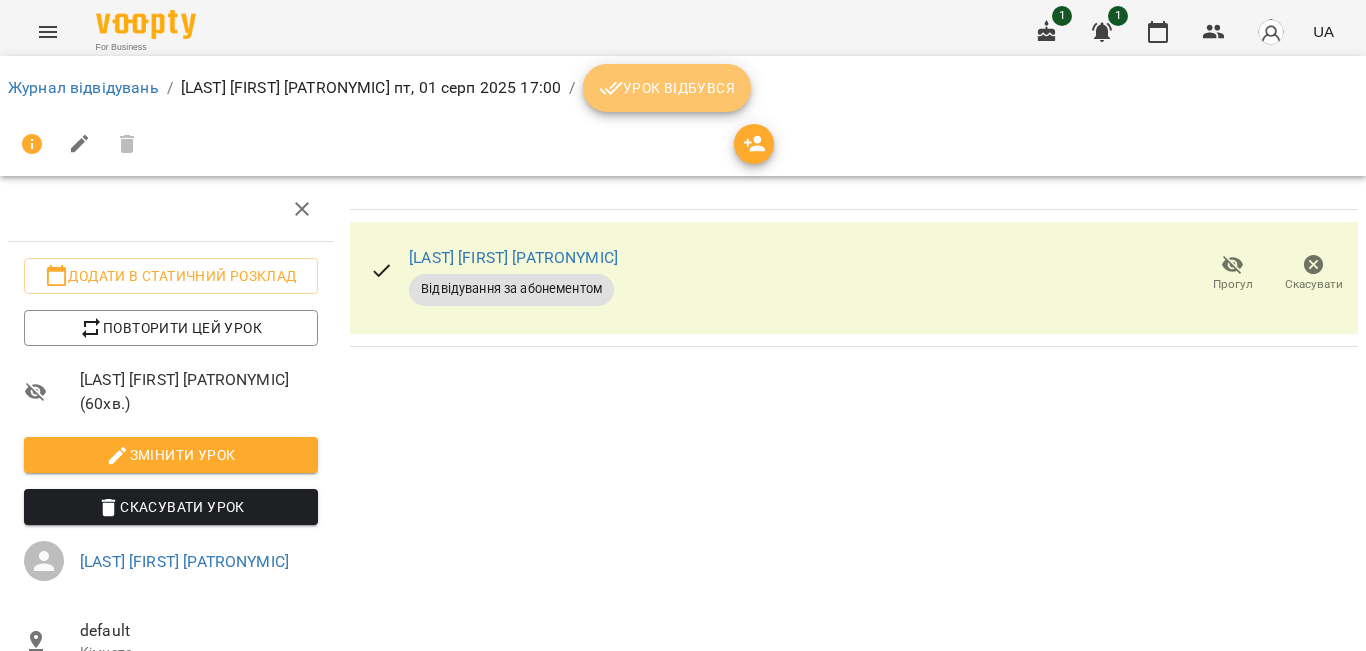 click on "Урок відбувся" at bounding box center [667, 88] 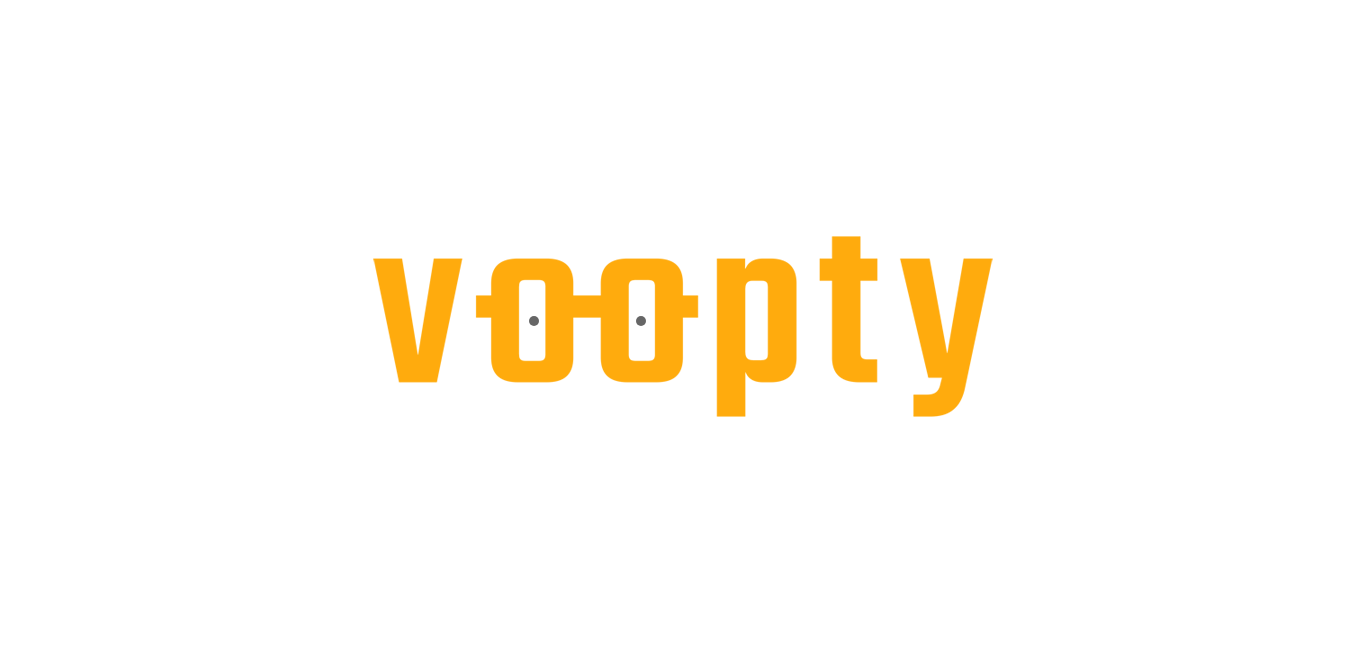 scroll, scrollTop: 0, scrollLeft: 0, axis: both 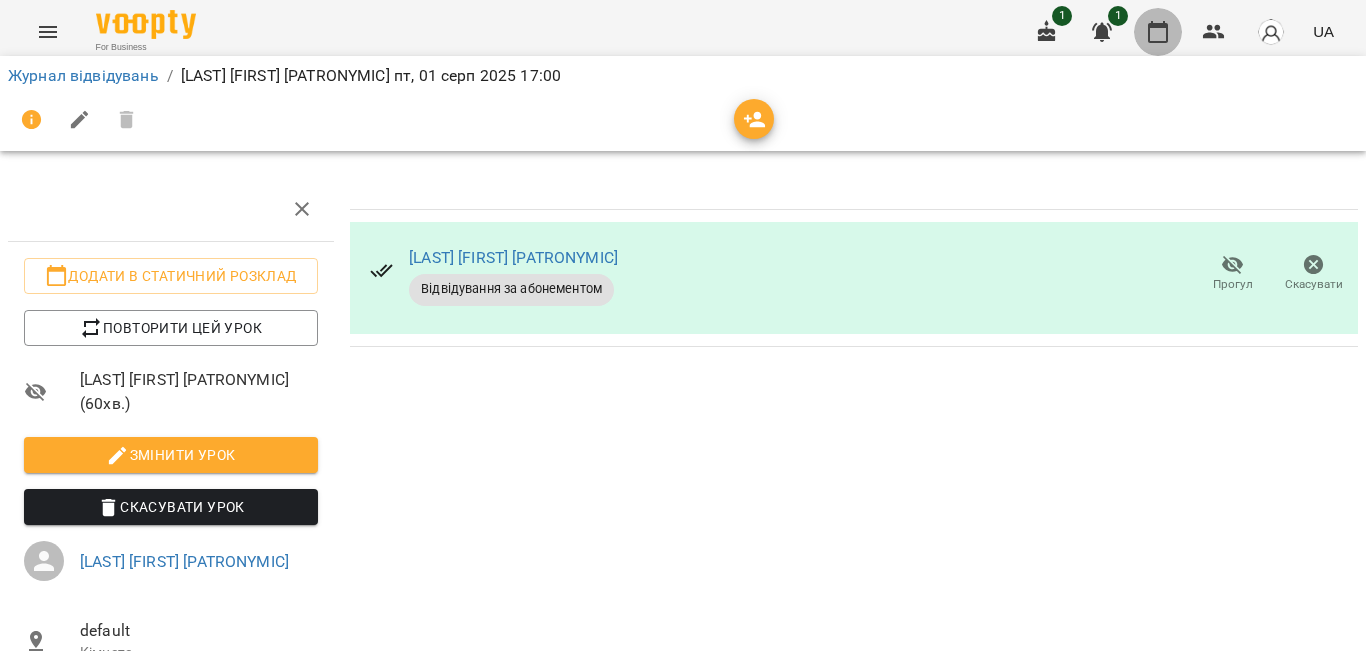 click 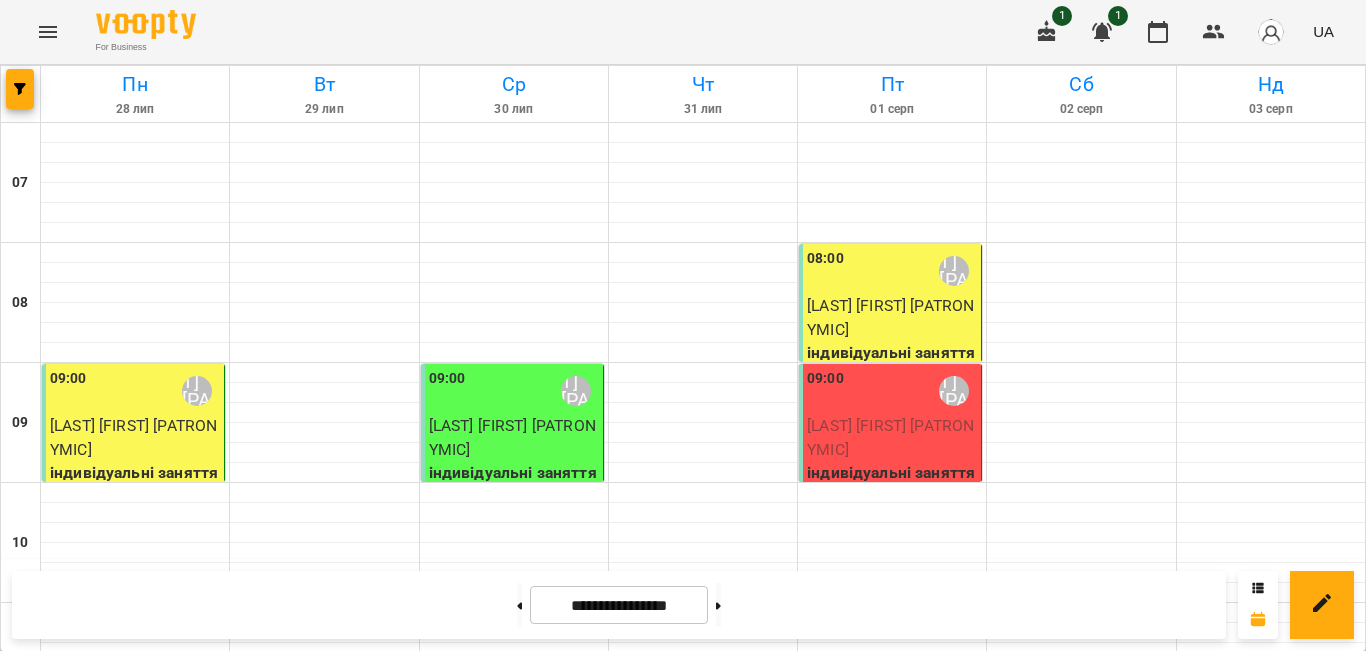scroll, scrollTop: 1244, scrollLeft: 0, axis: vertical 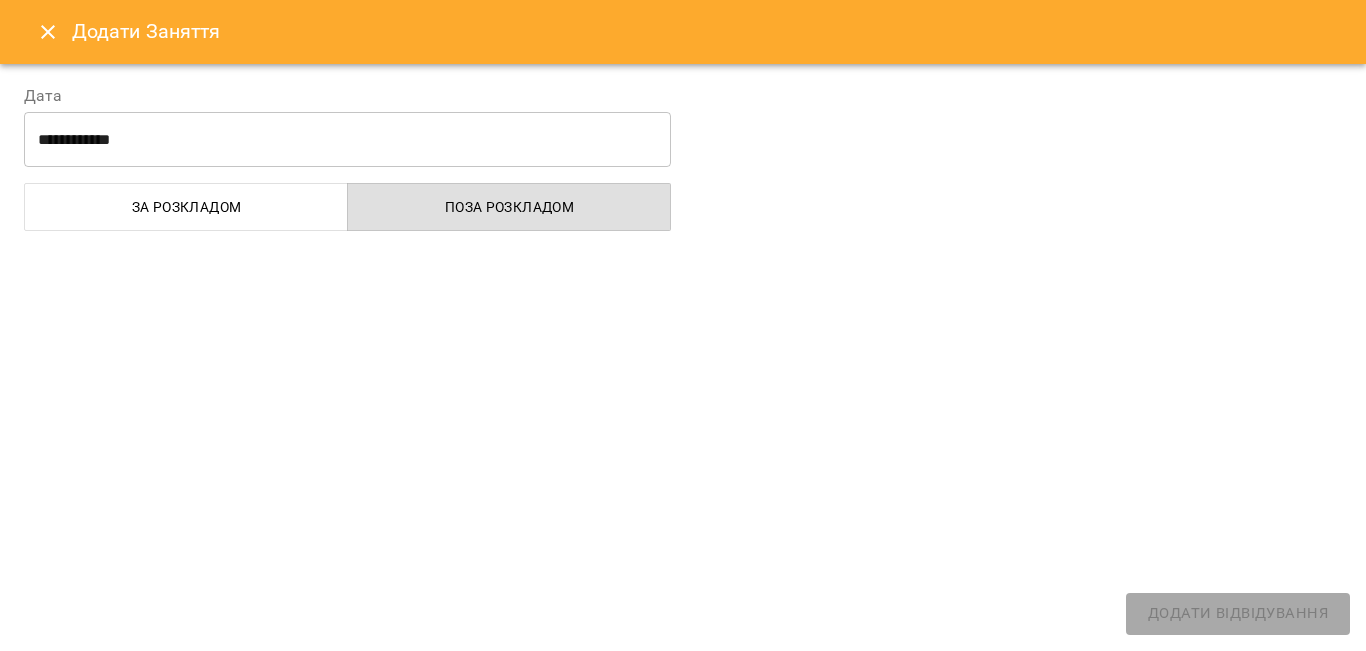 select on "**********" 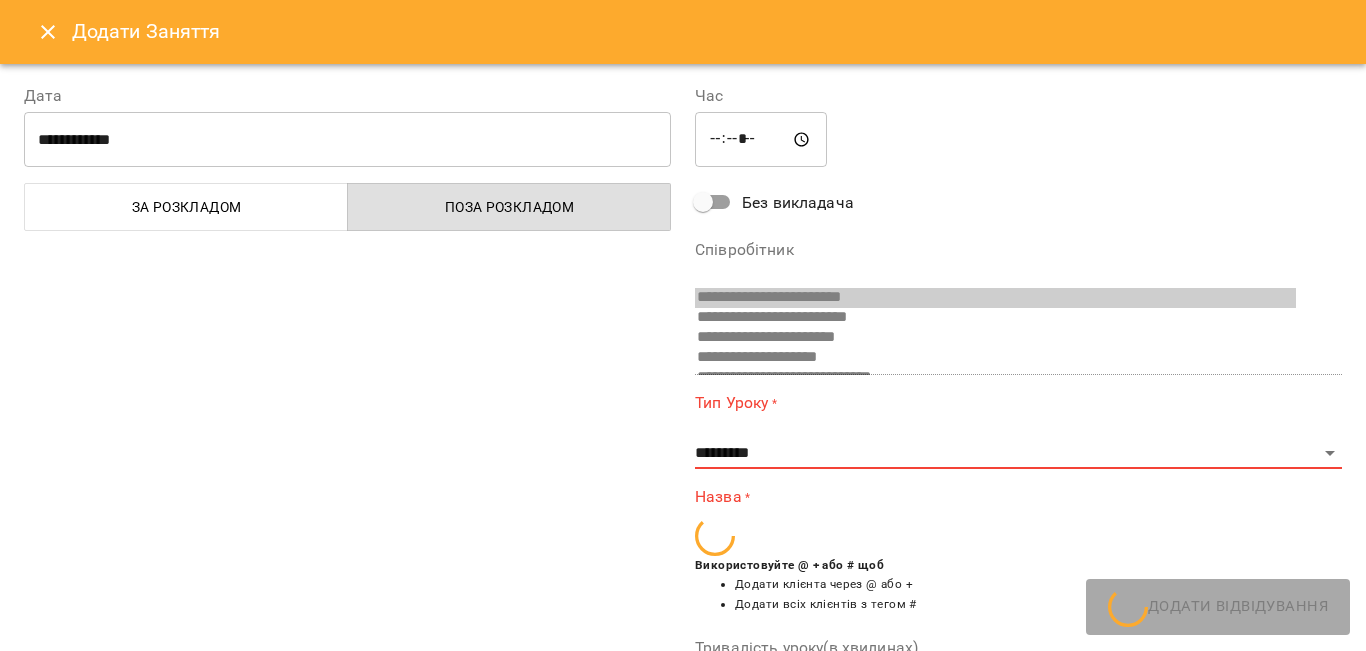 scroll, scrollTop: 553, scrollLeft: 0, axis: vertical 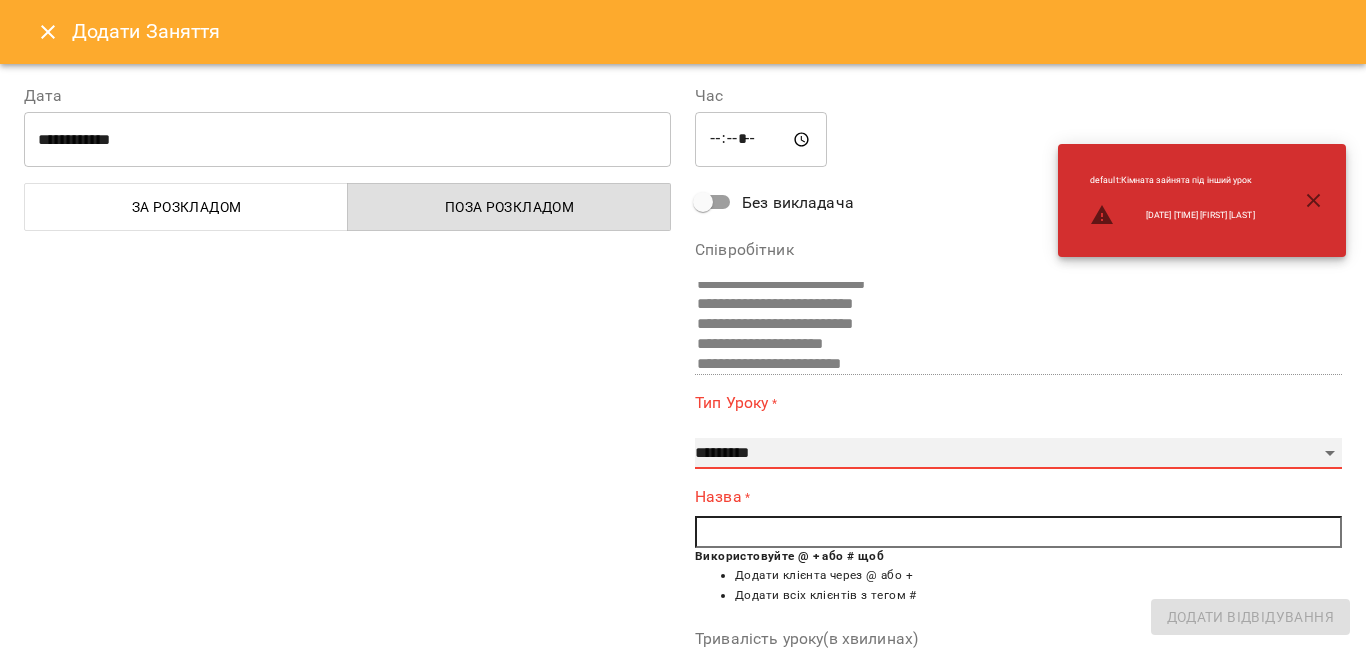 click on "**********" at bounding box center (1018, 454) 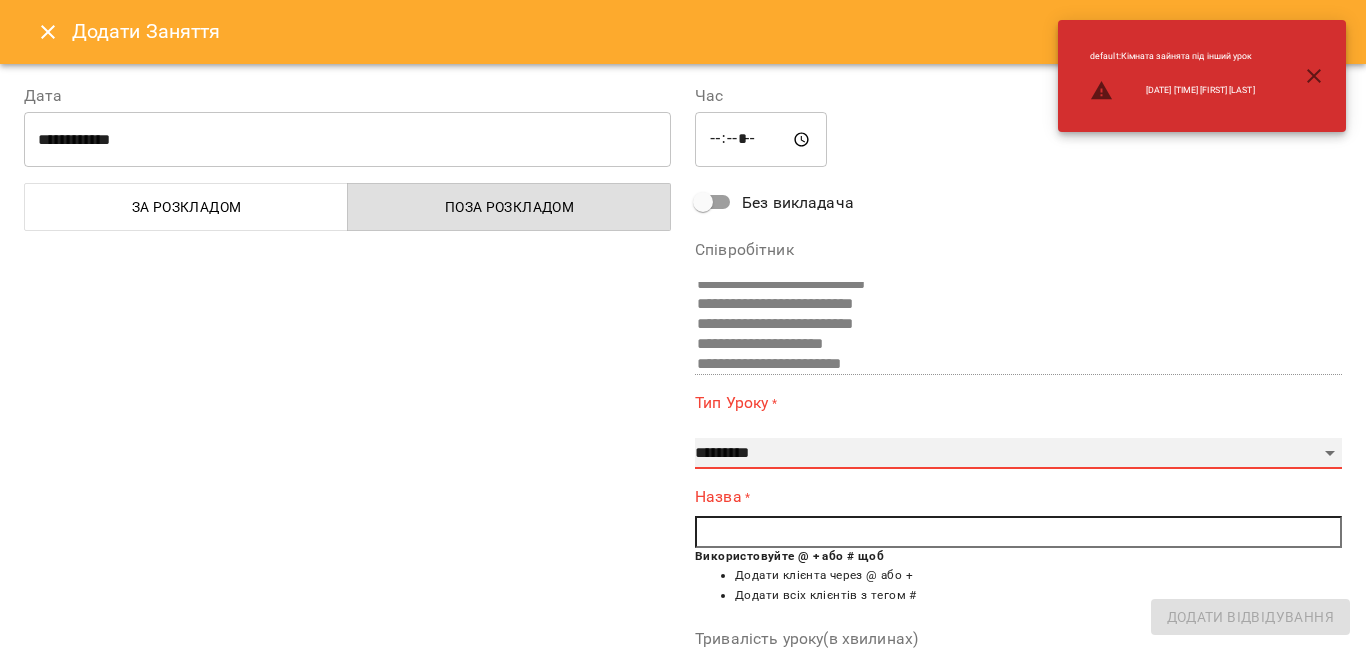 select on "**********" 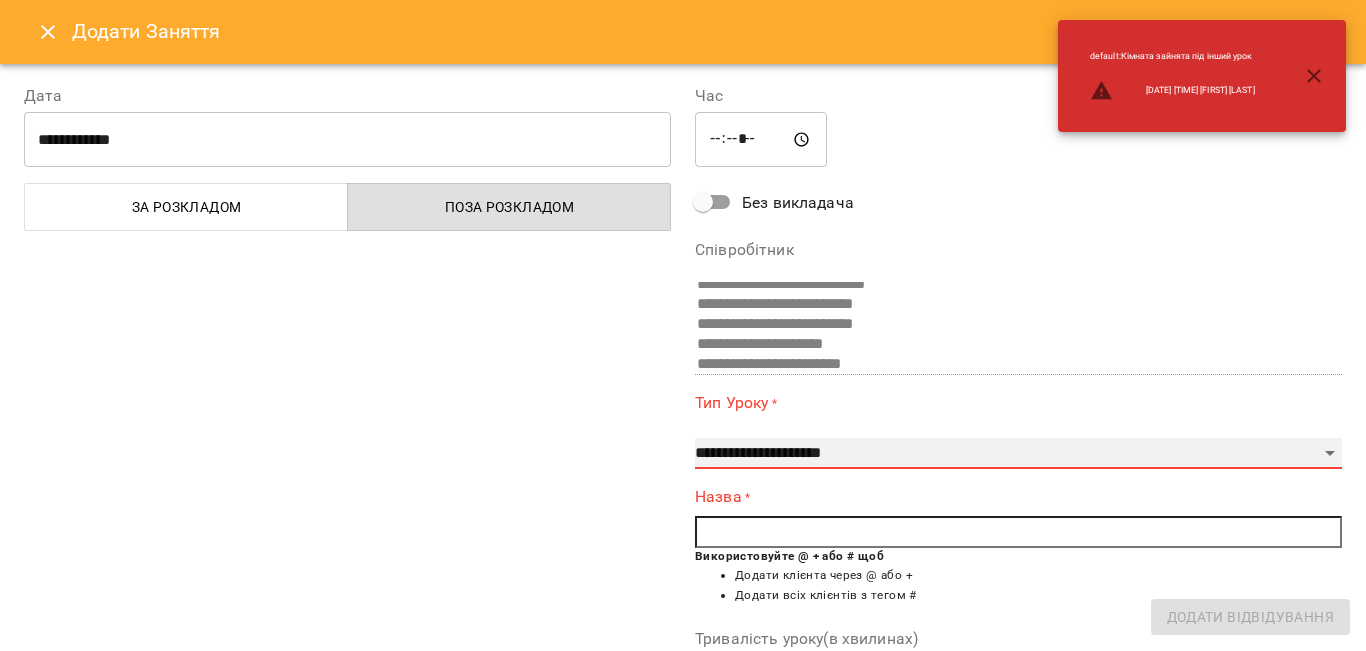 click on "**********" at bounding box center [1018, 454] 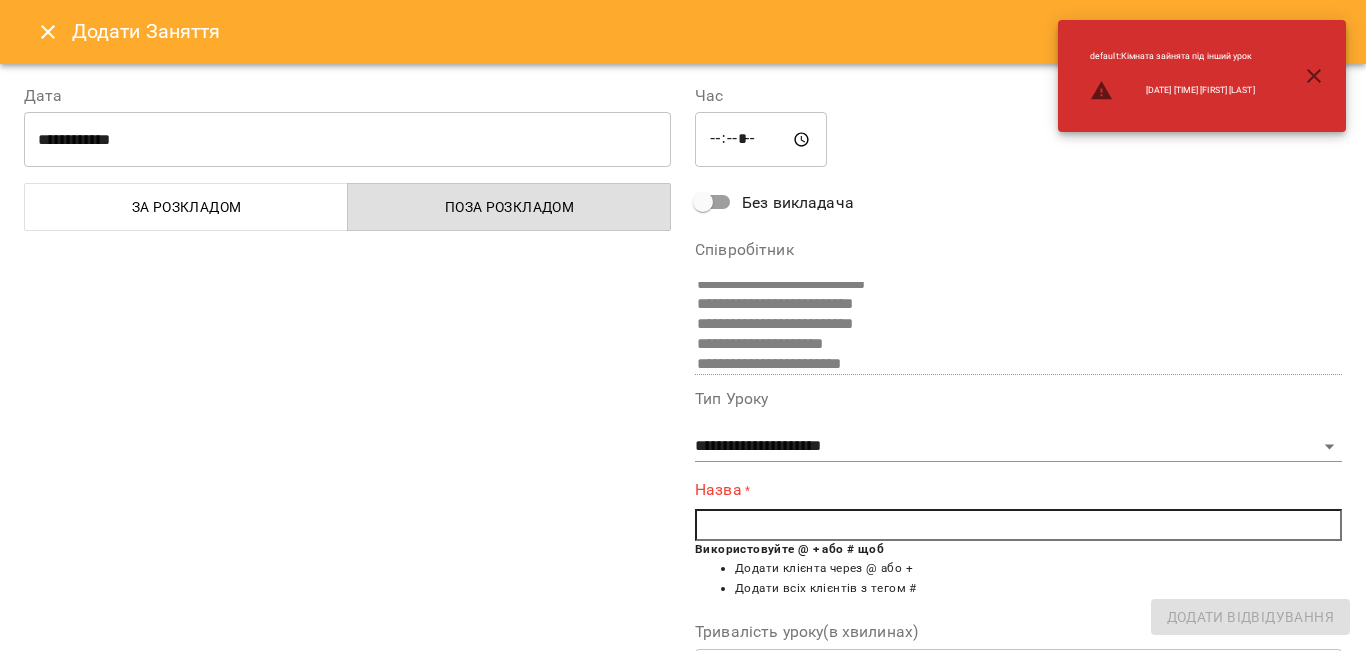 click at bounding box center [1018, 525] 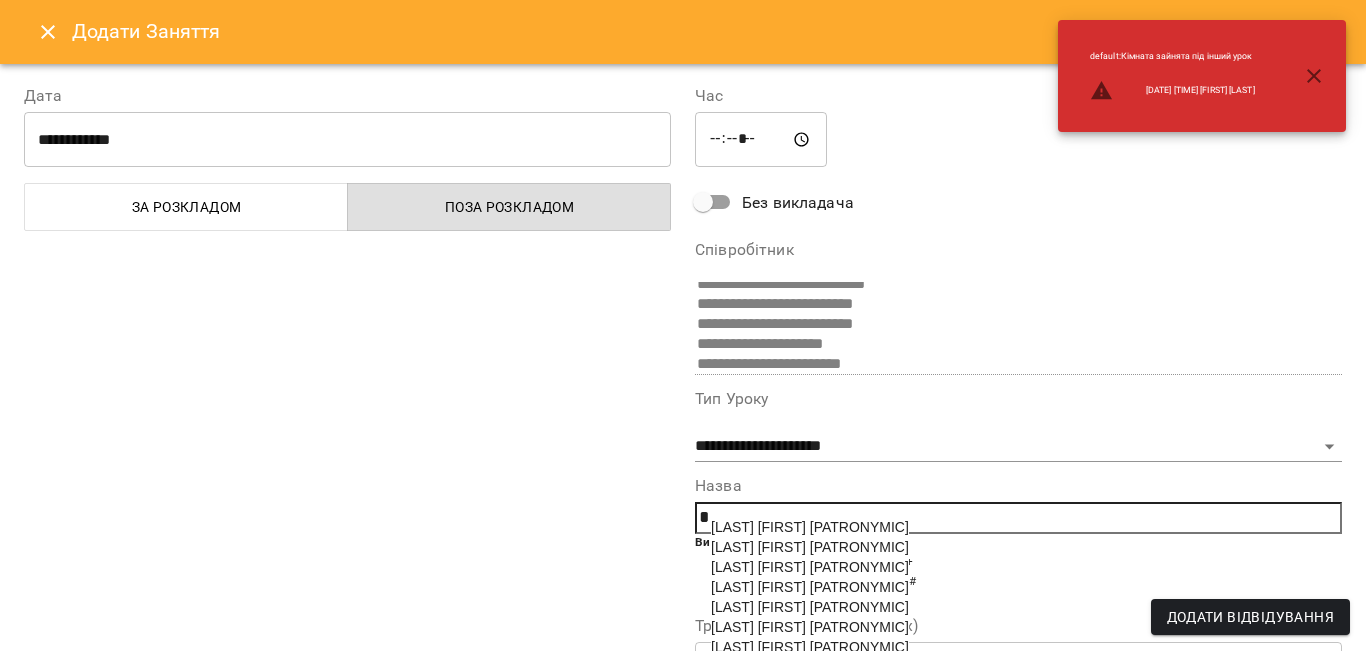 scroll, scrollTop: 303, scrollLeft: 0, axis: vertical 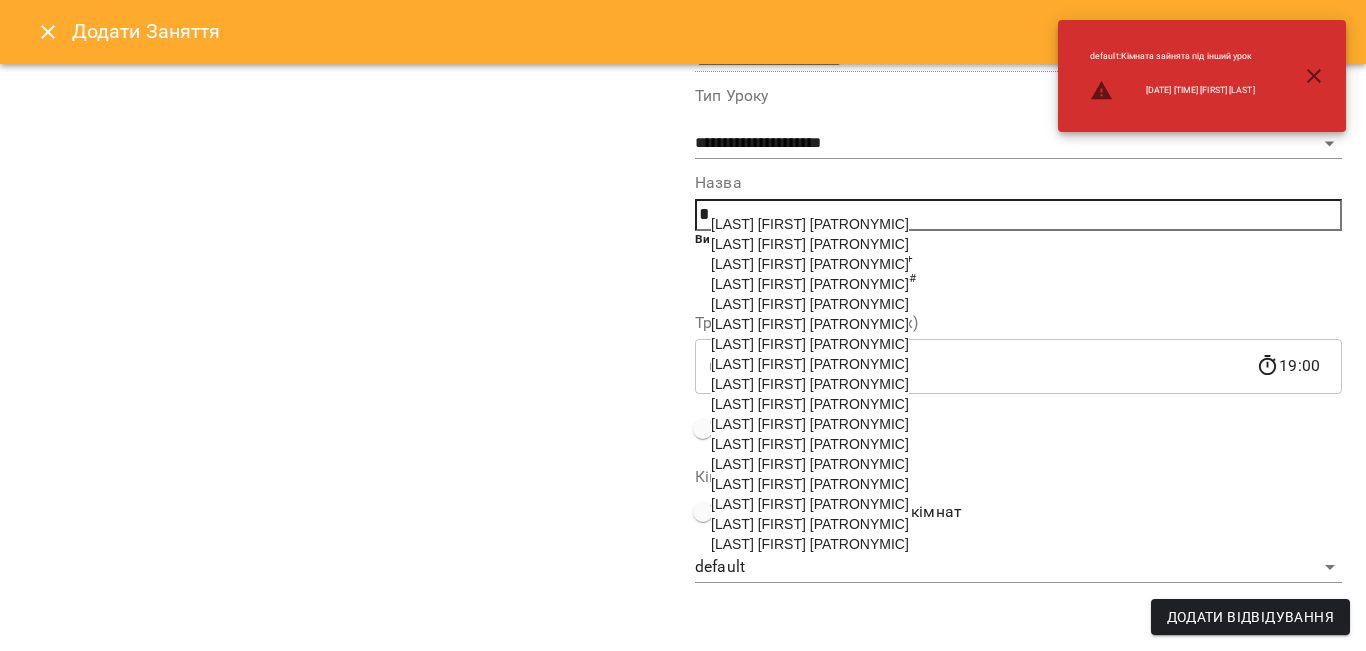 click on "[LAST] [FIRST] [PATRONYMIC]" at bounding box center [810, 504] 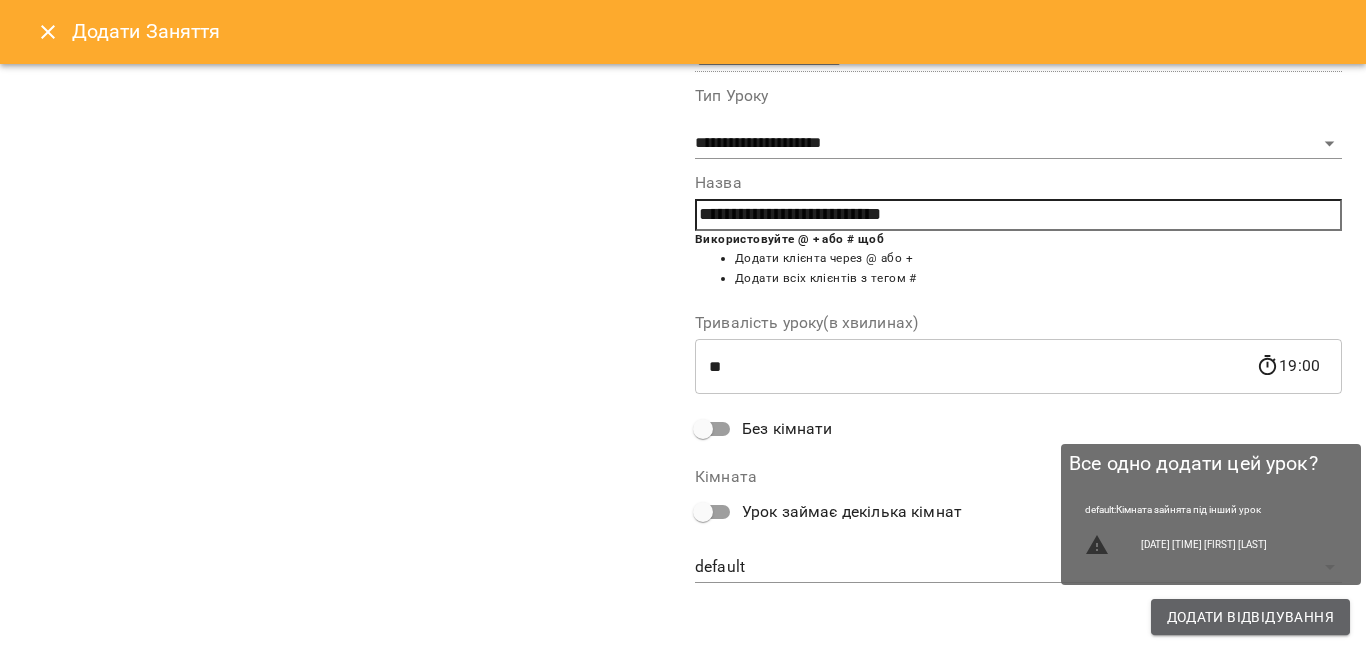 click on "Додати Відвідування" at bounding box center (1250, 617) 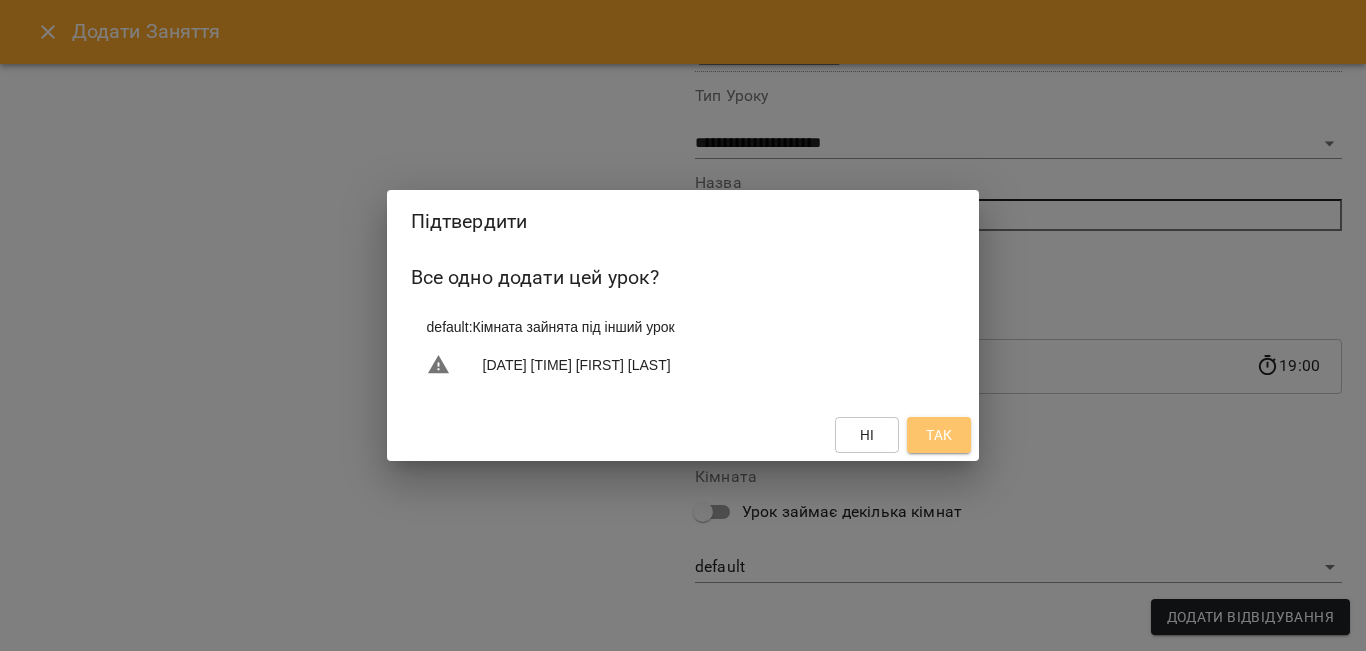click on "Так" at bounding box center [939, 435] 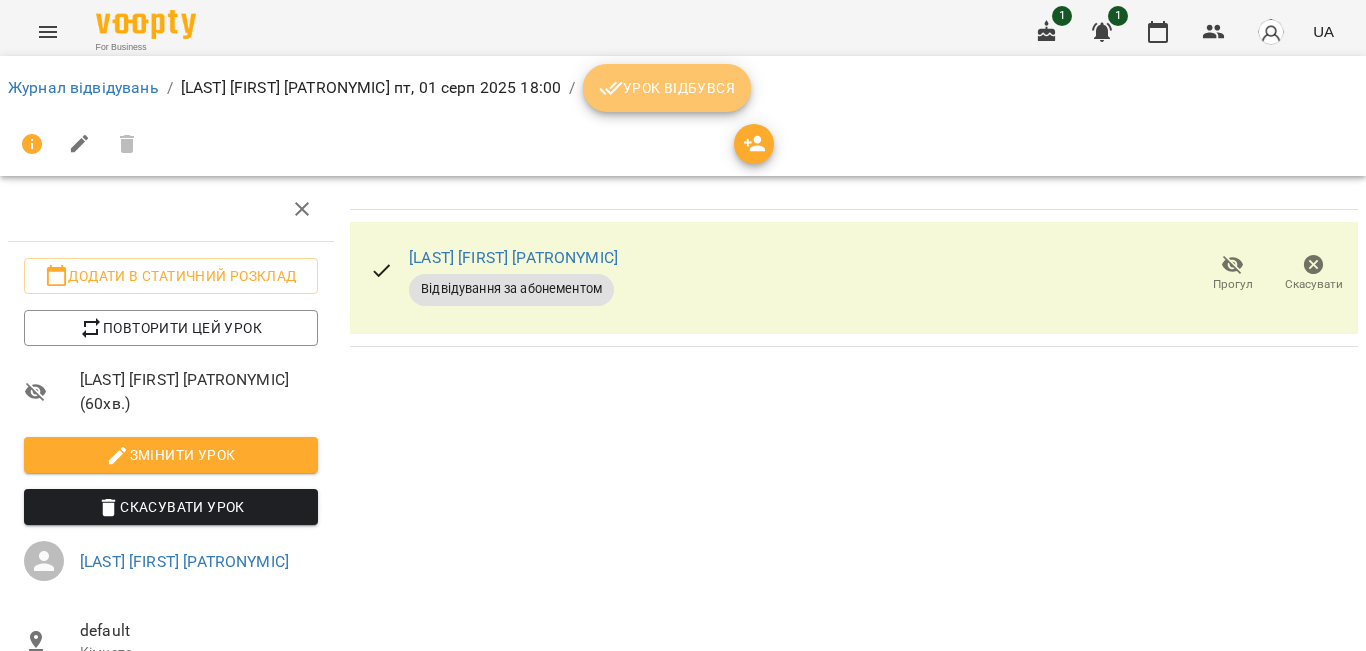 click on "Урок відбувся" at bounding box center (667, 88) 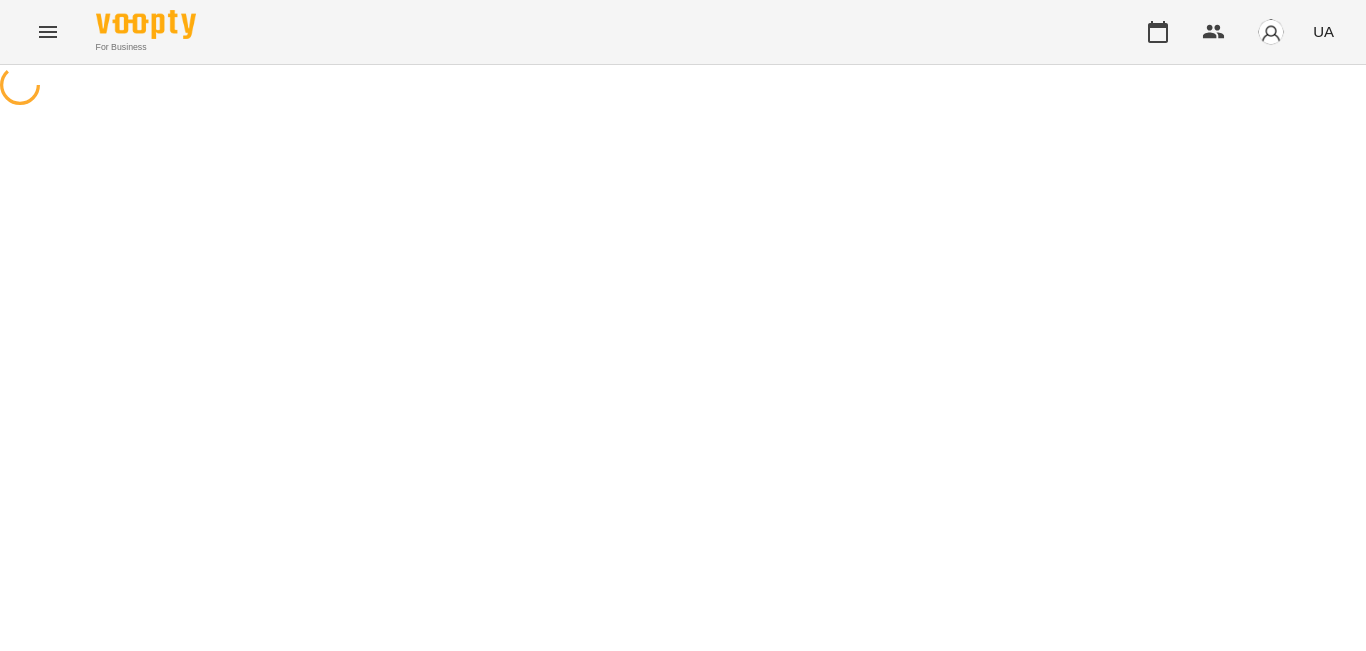 scroll, scrollTop: 0, scrollLeft: 0, axis: both 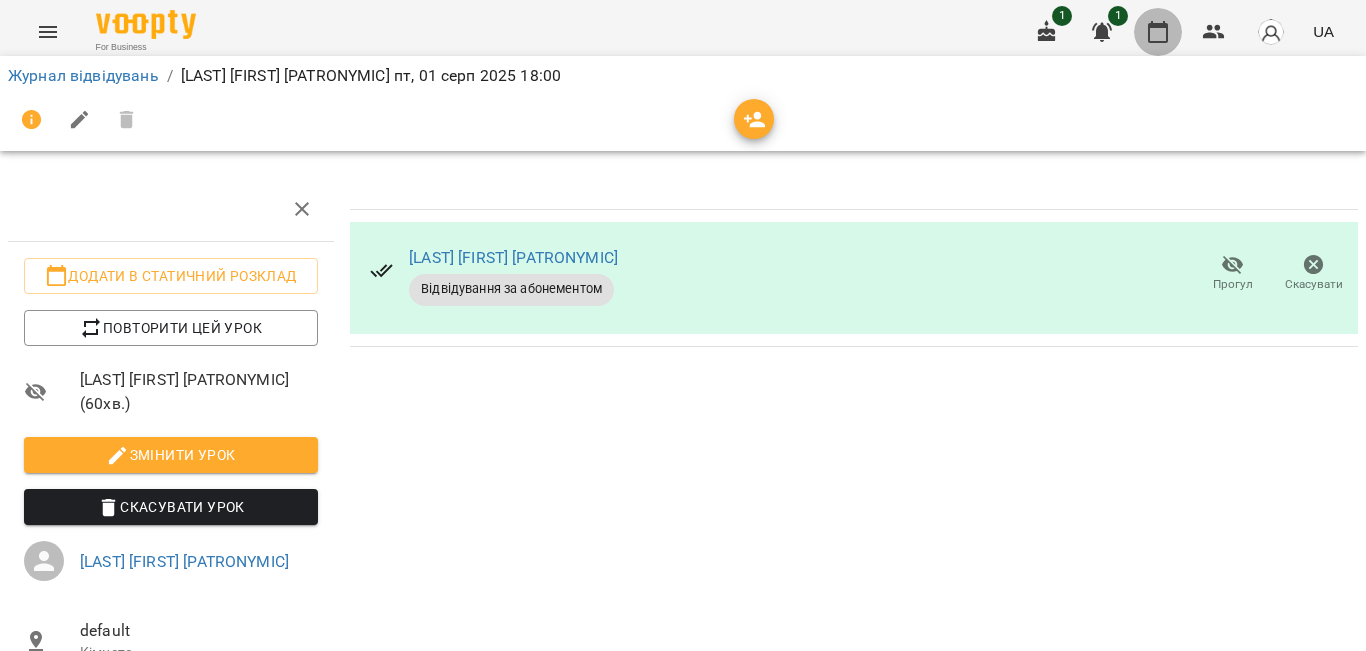 click 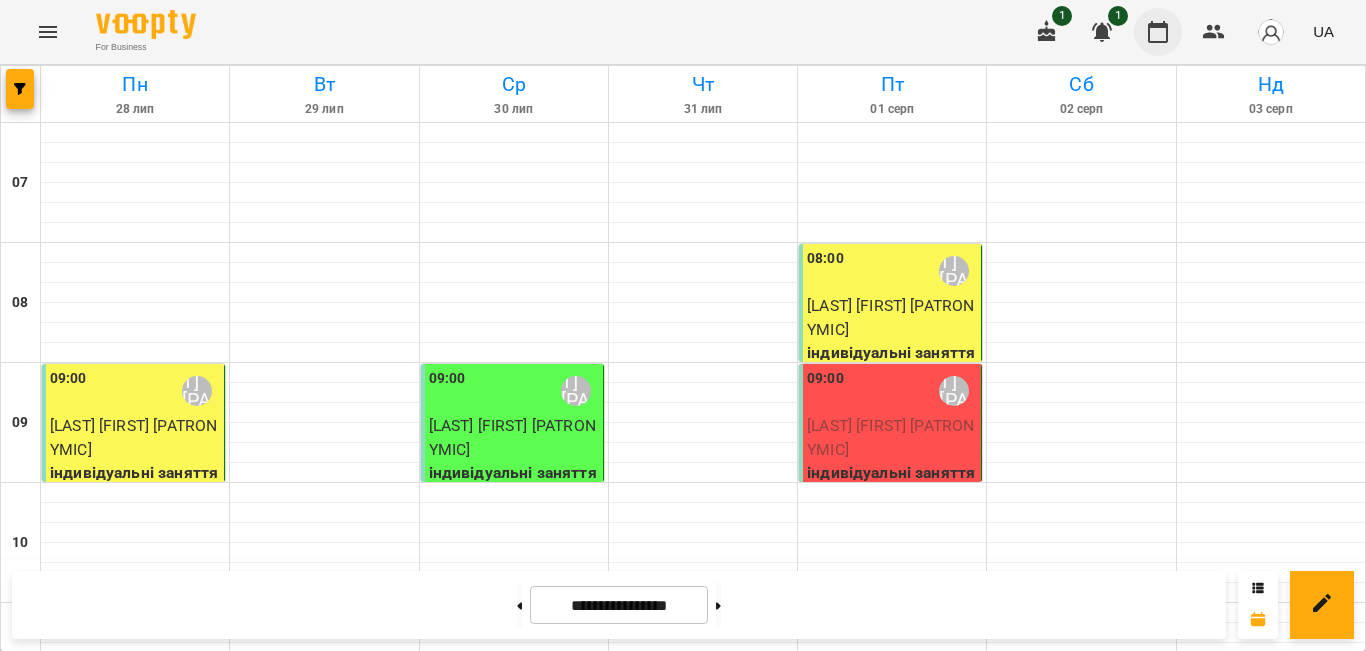 scroll, scrollTop: 0, scrollLeft: 0, axis: both 